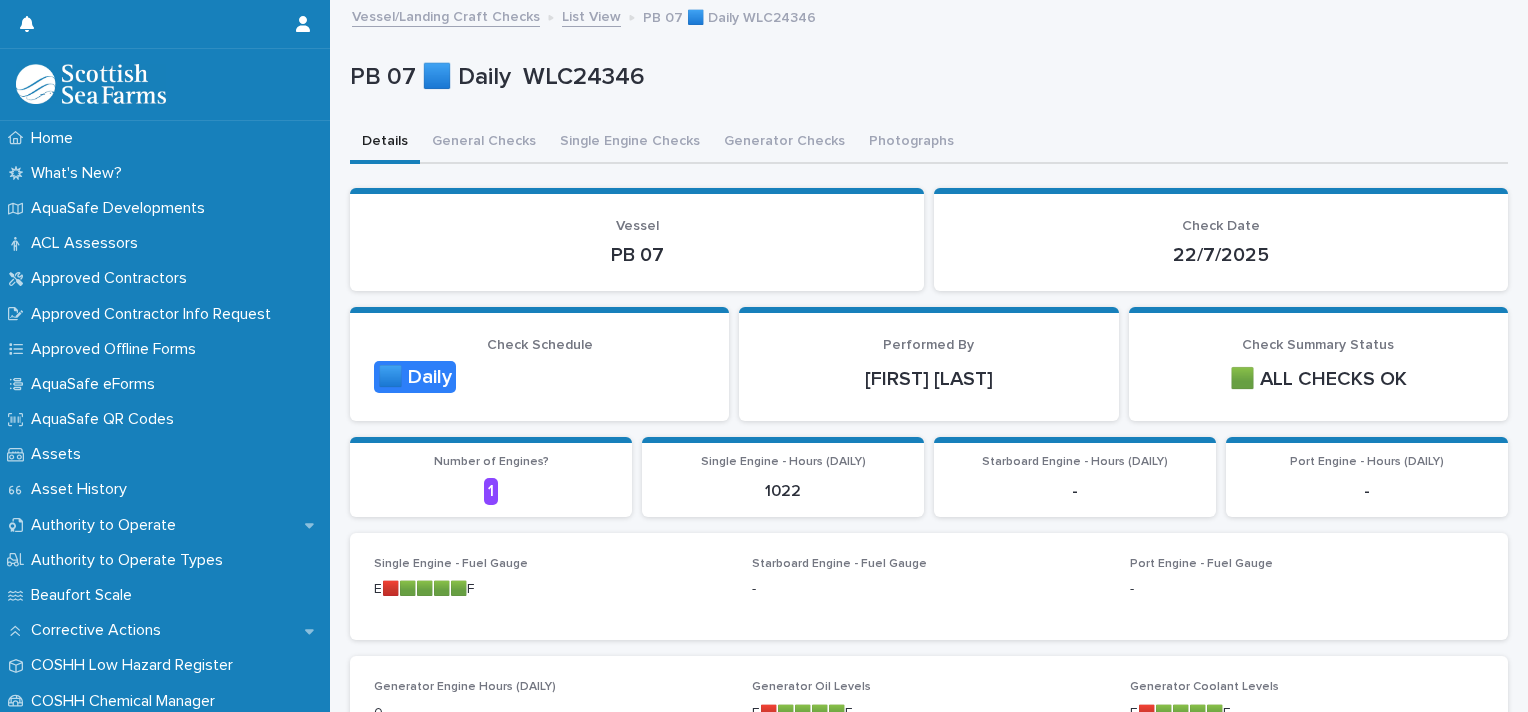 scroll, scrollTop: 0, scrollLeft: 0, axis: both 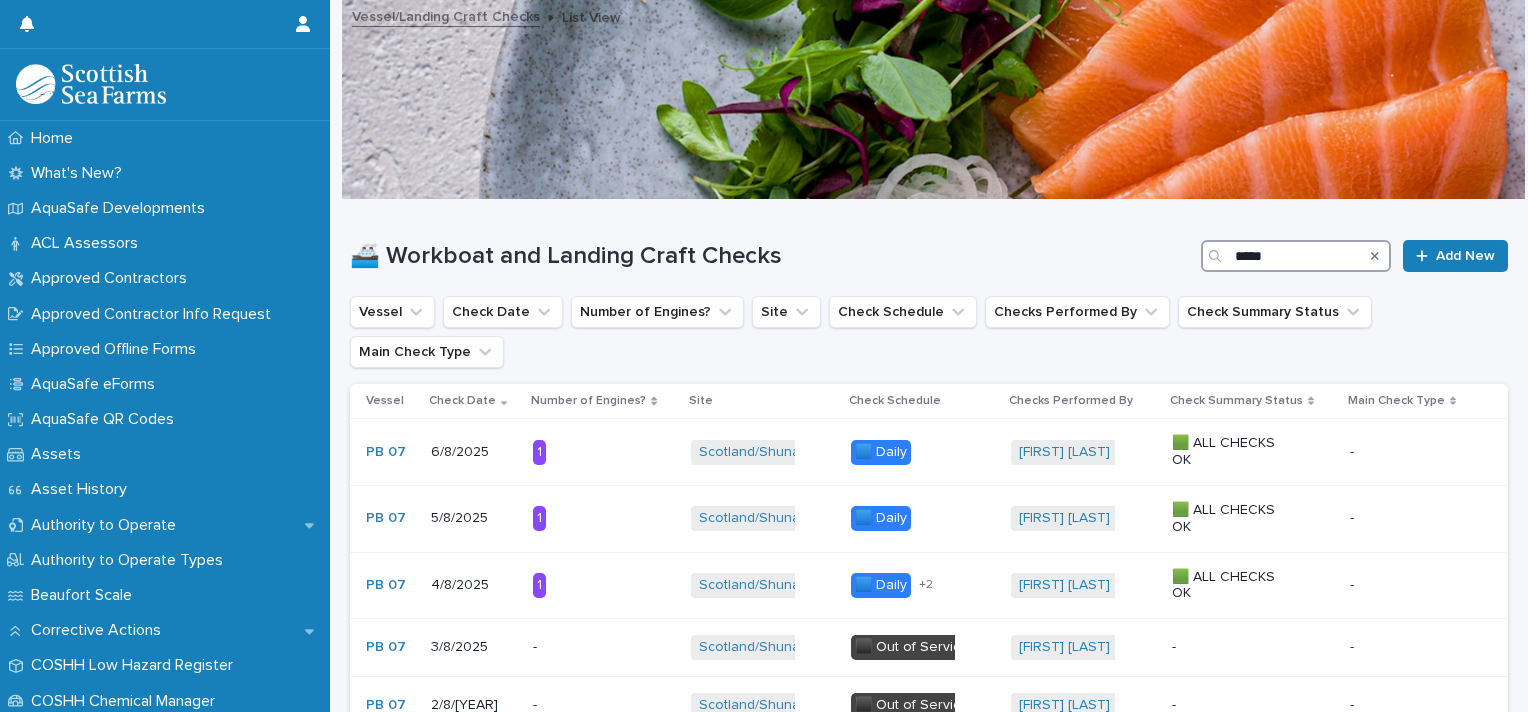 click on "*****" at bounding box center [1296, 256] 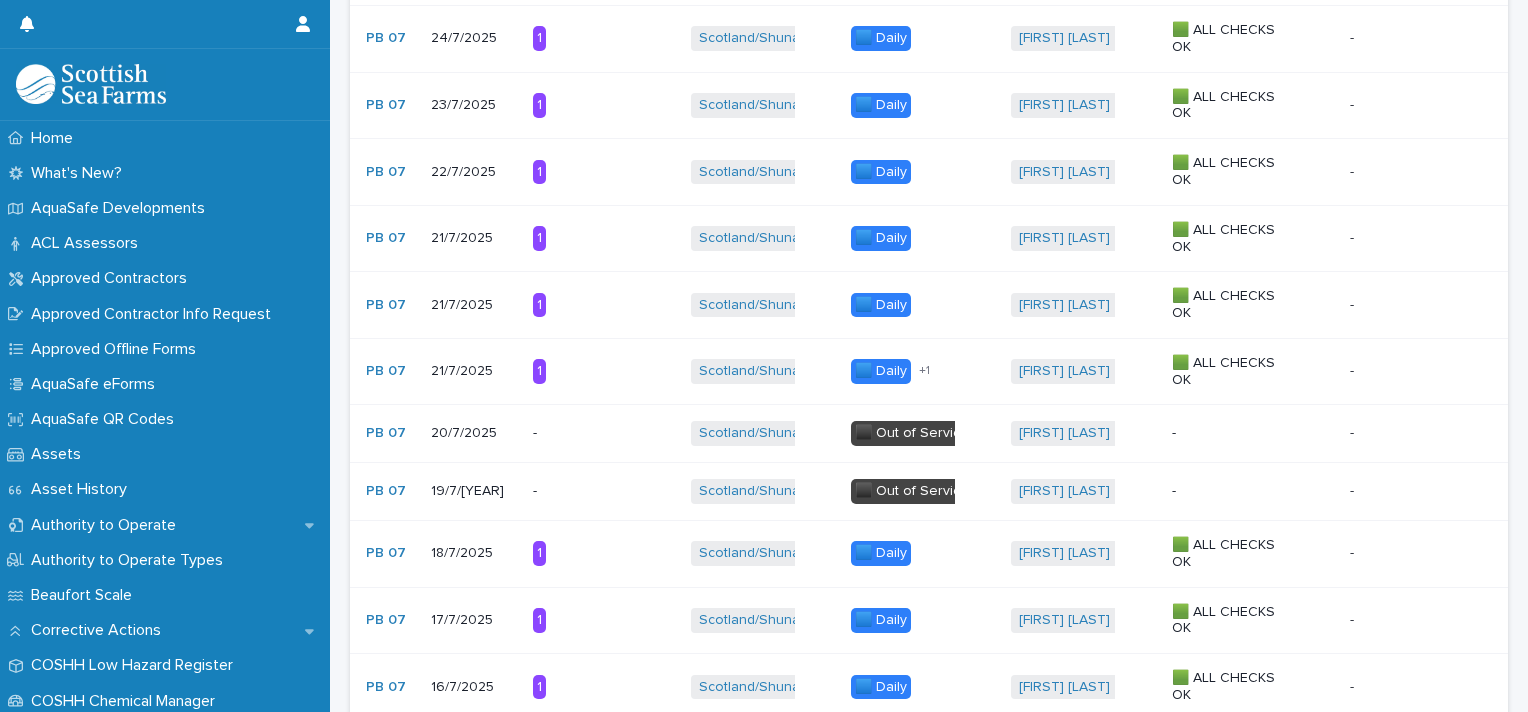 scroll, scrollTop: 1773, scrollLeft: 0, axis: vertical 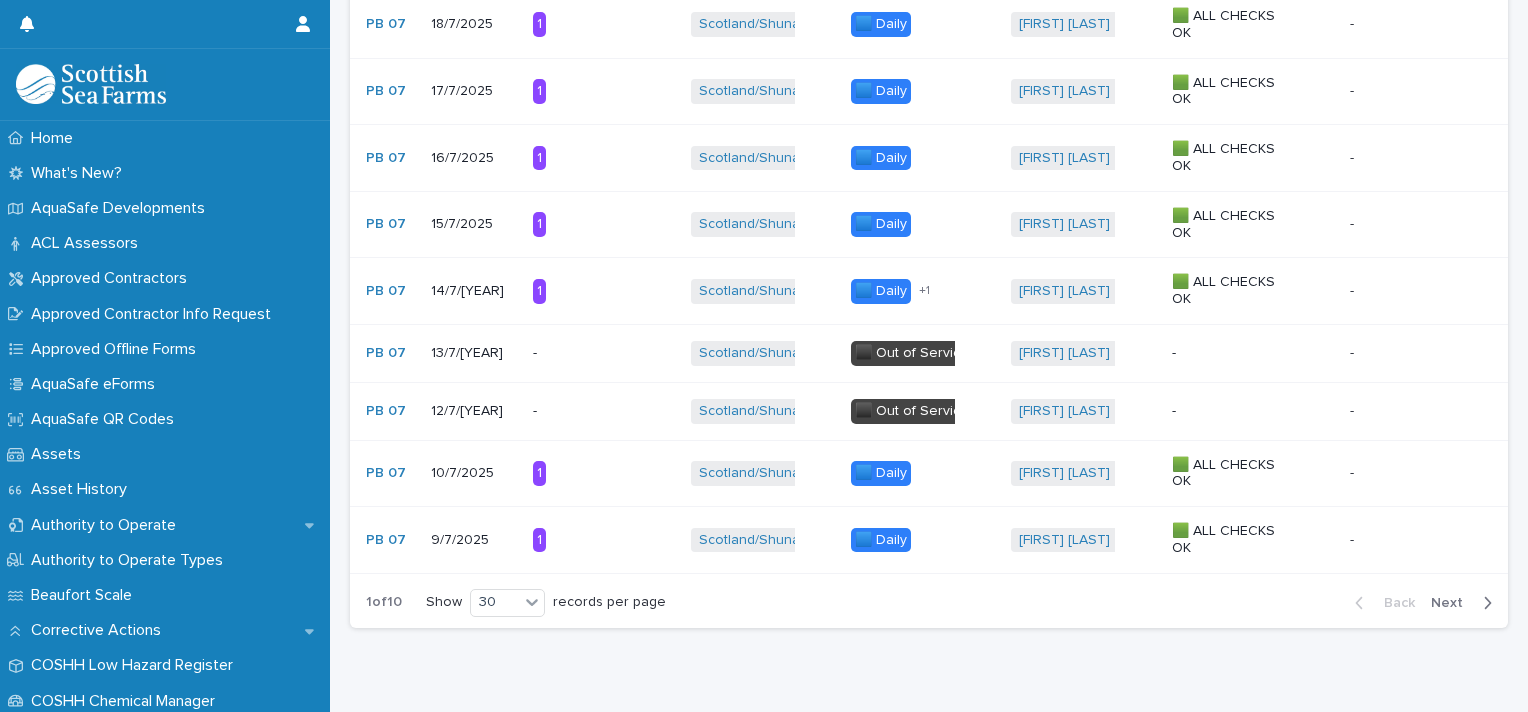 click on "Next" at bounding box center [1453, 603] 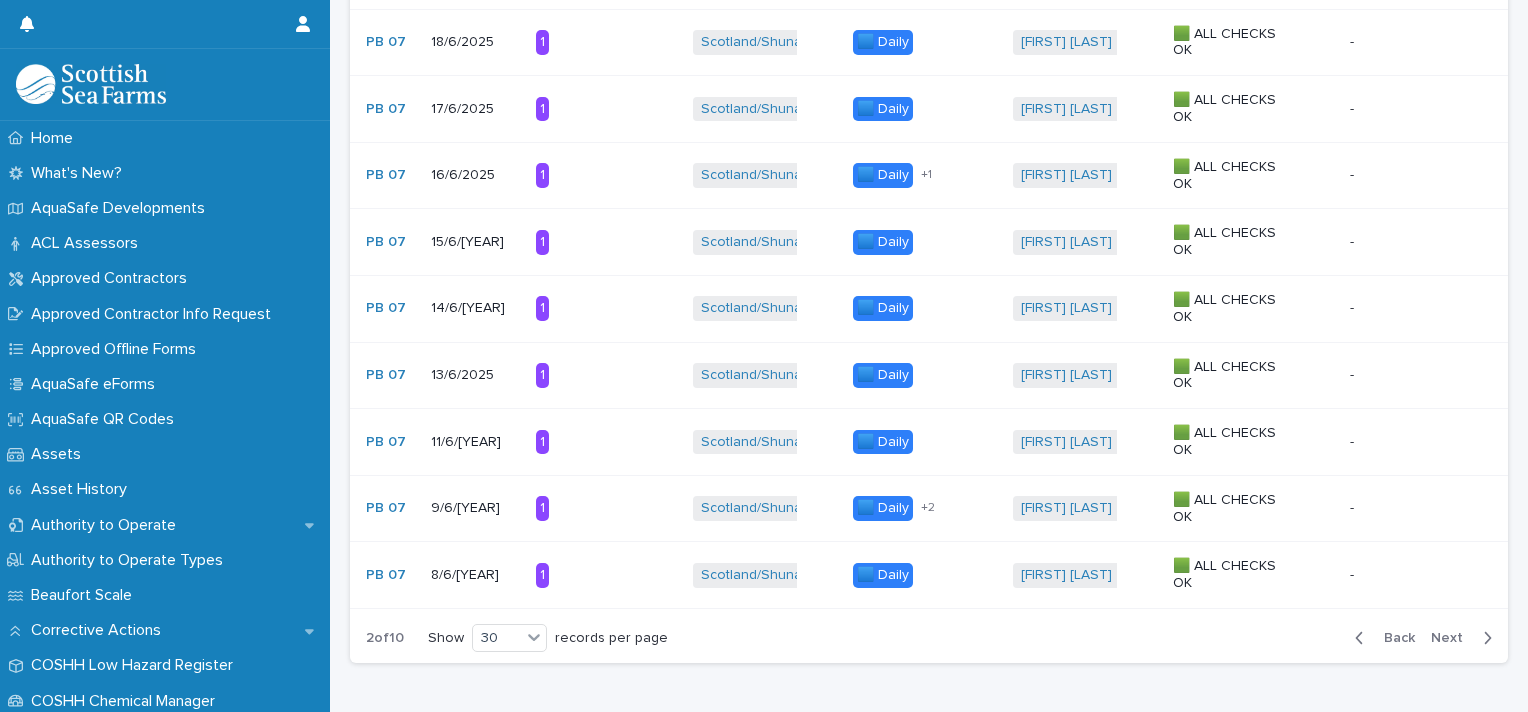 click on "Next" at bounding box center (1453, 638) 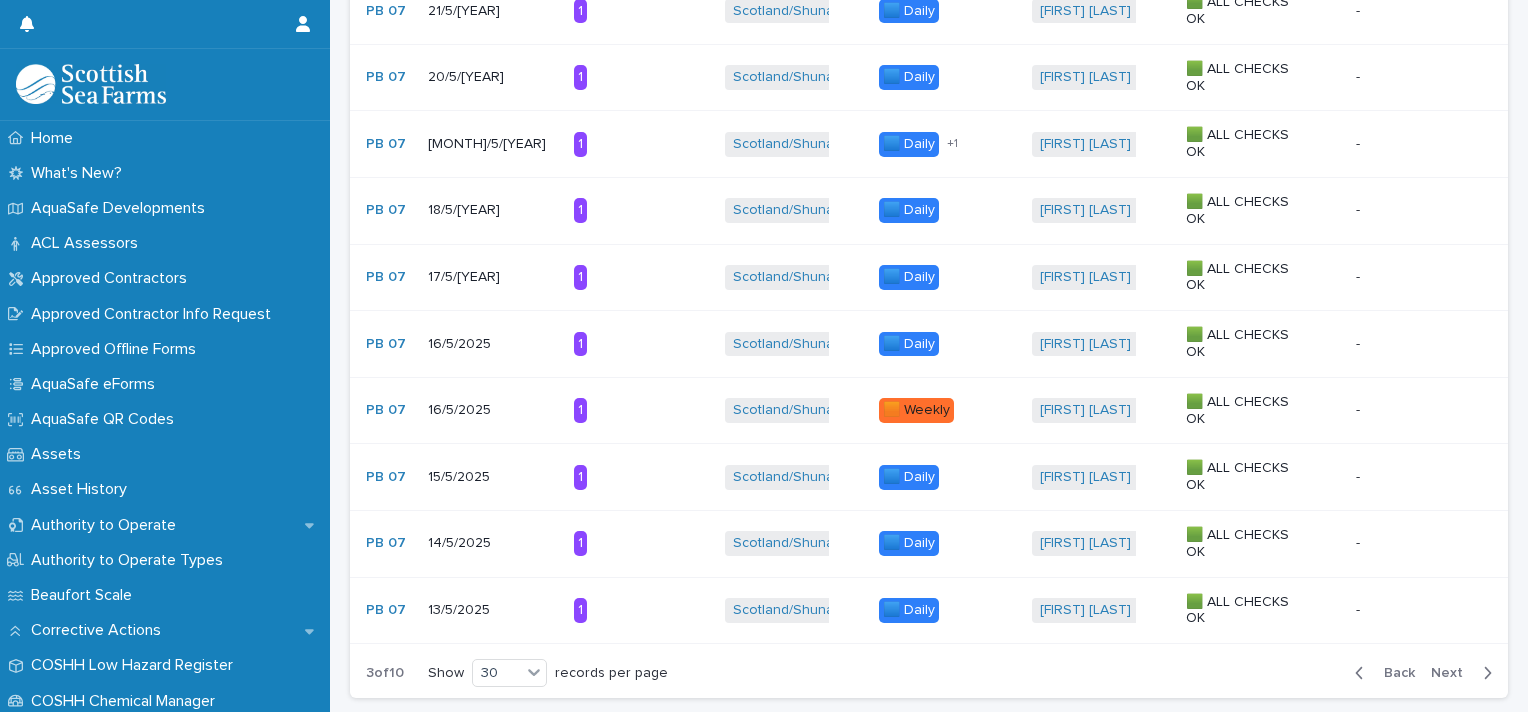 click on "Next" at bounding box center [1453, 673] 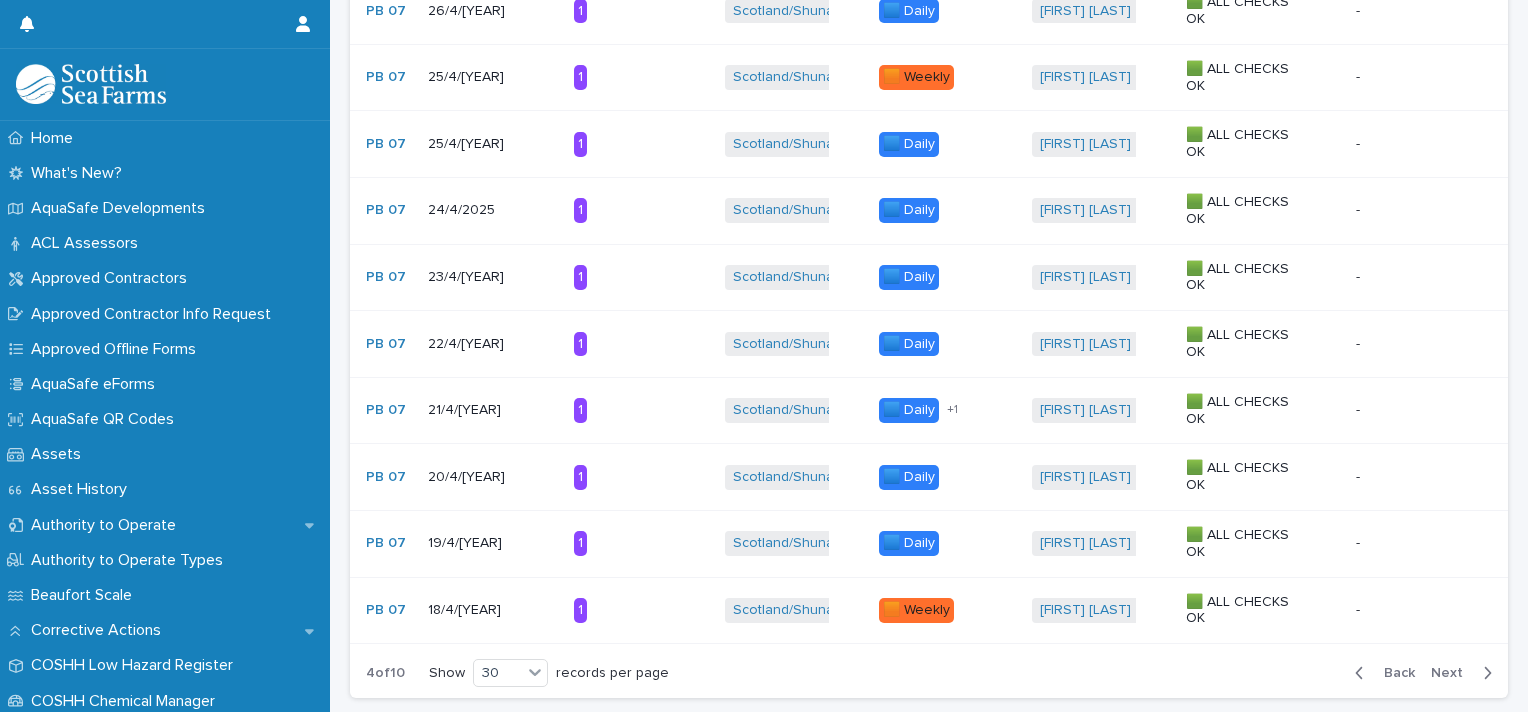 click on "Next" at bounding box center [1453, 673] 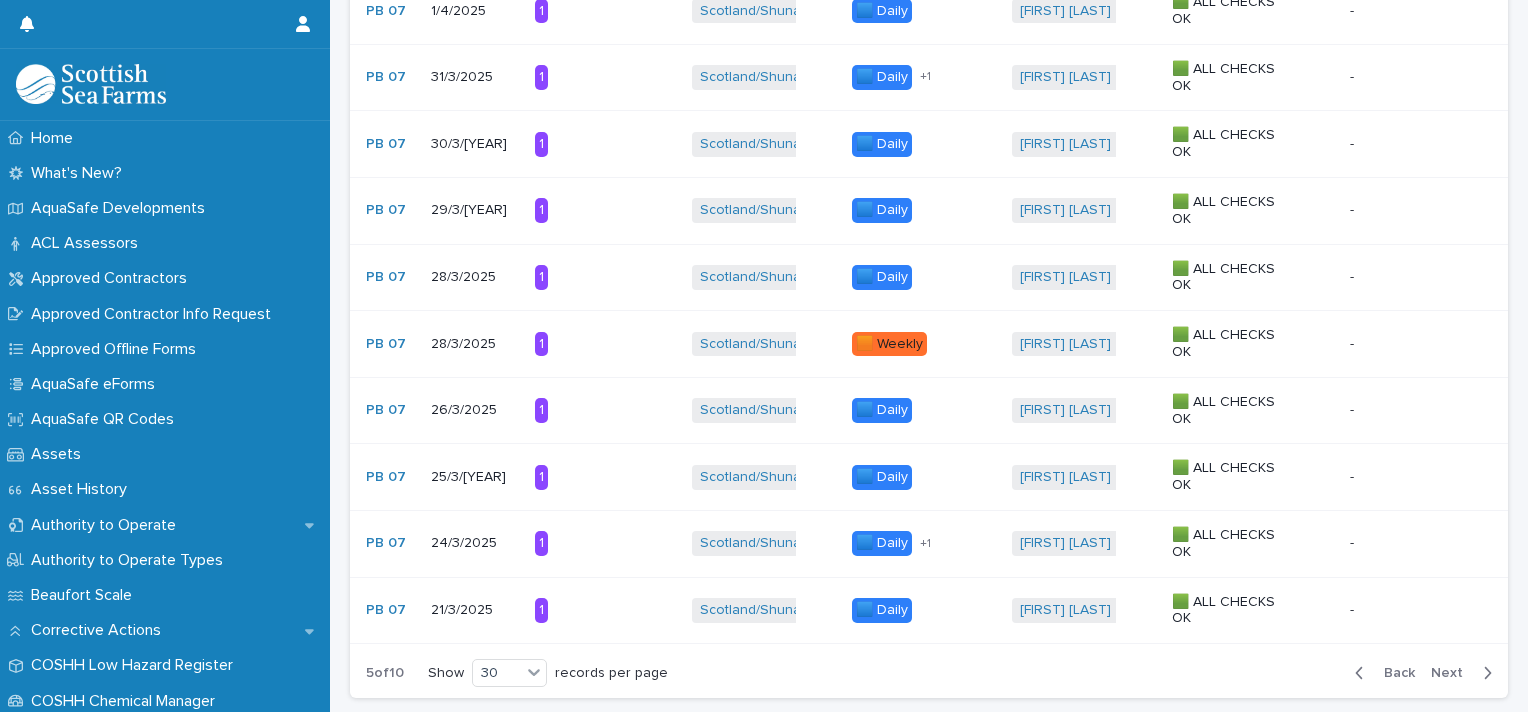 click on "Next" at bounding box center (1453, 673) 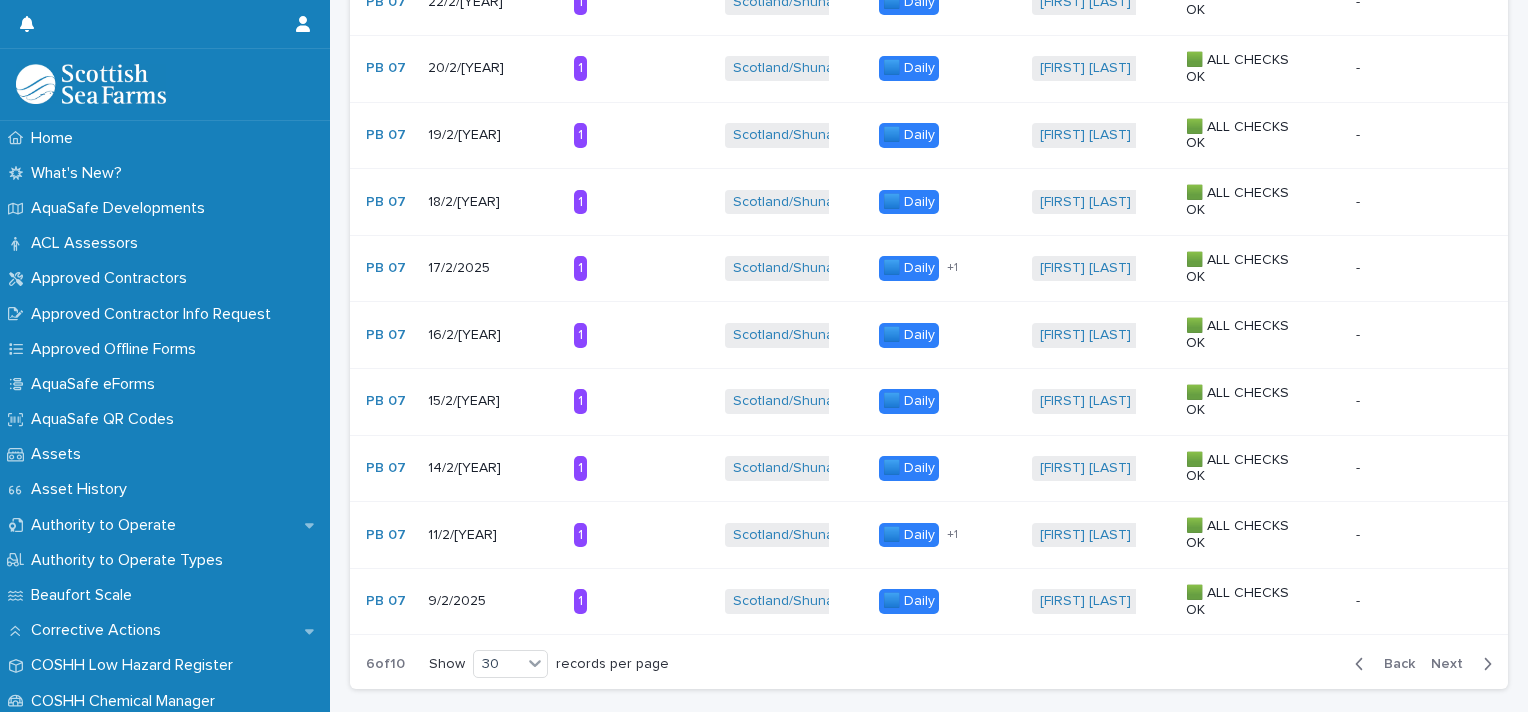 click on "Next" at bounding box center (1453, 664) 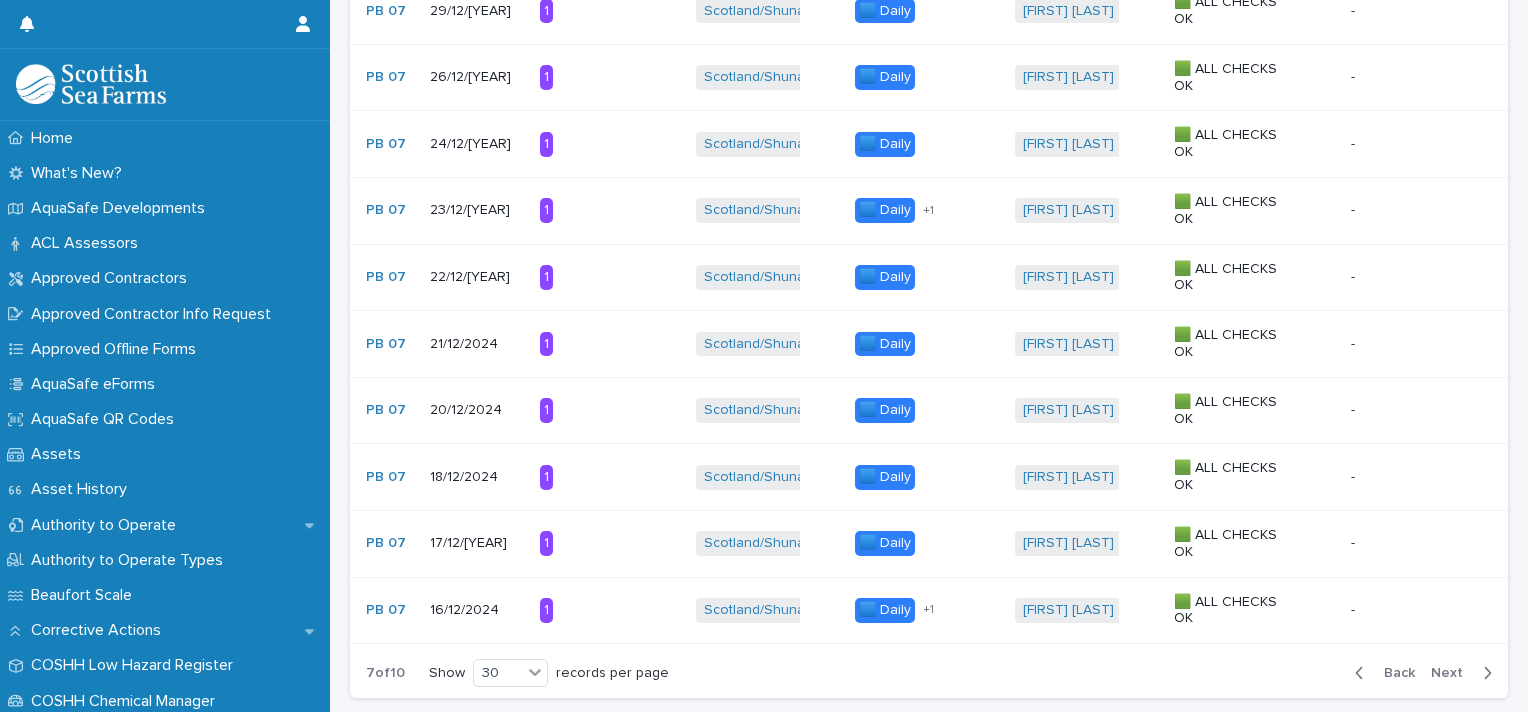click on "Back" at bounding box center (1393, 673) 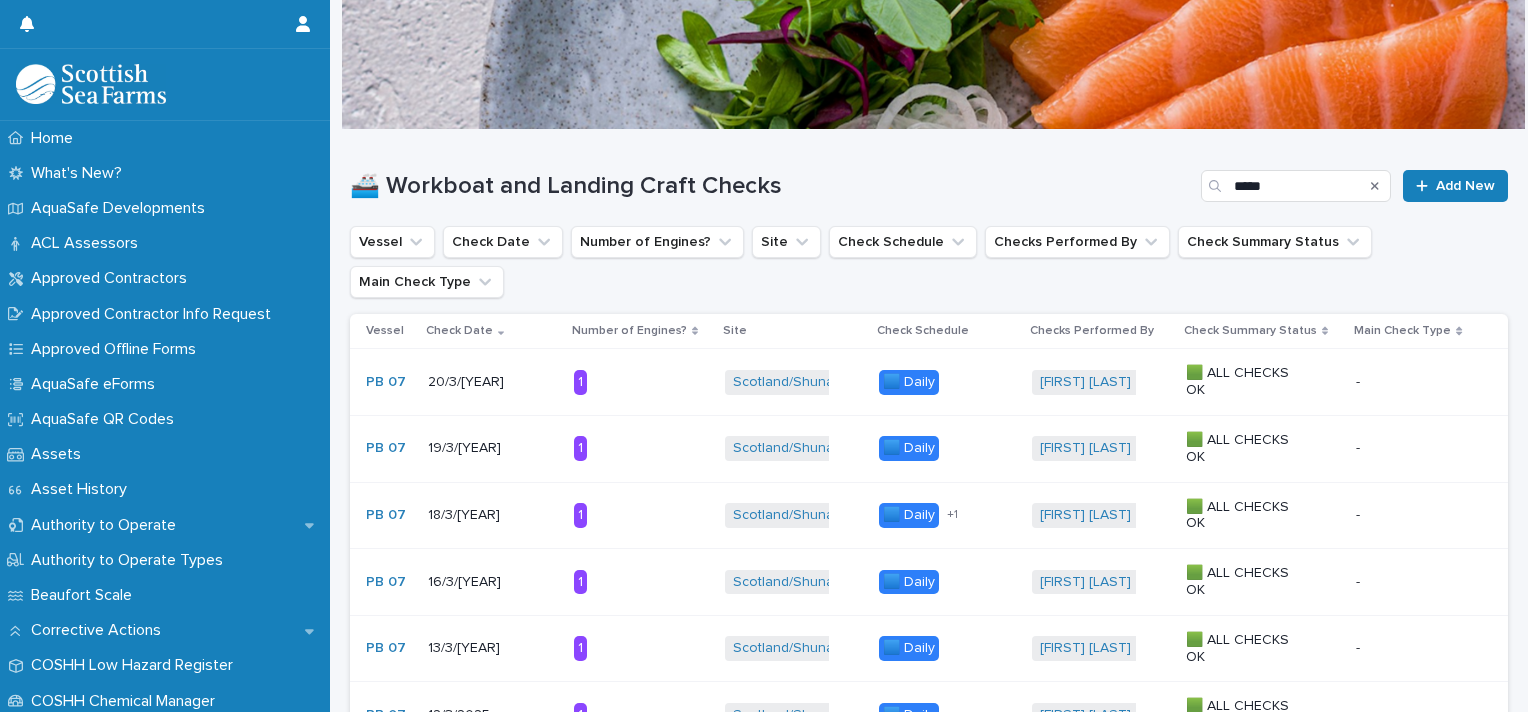 scroll, scrollTop: 0, scrollLeft: 0, axis: both 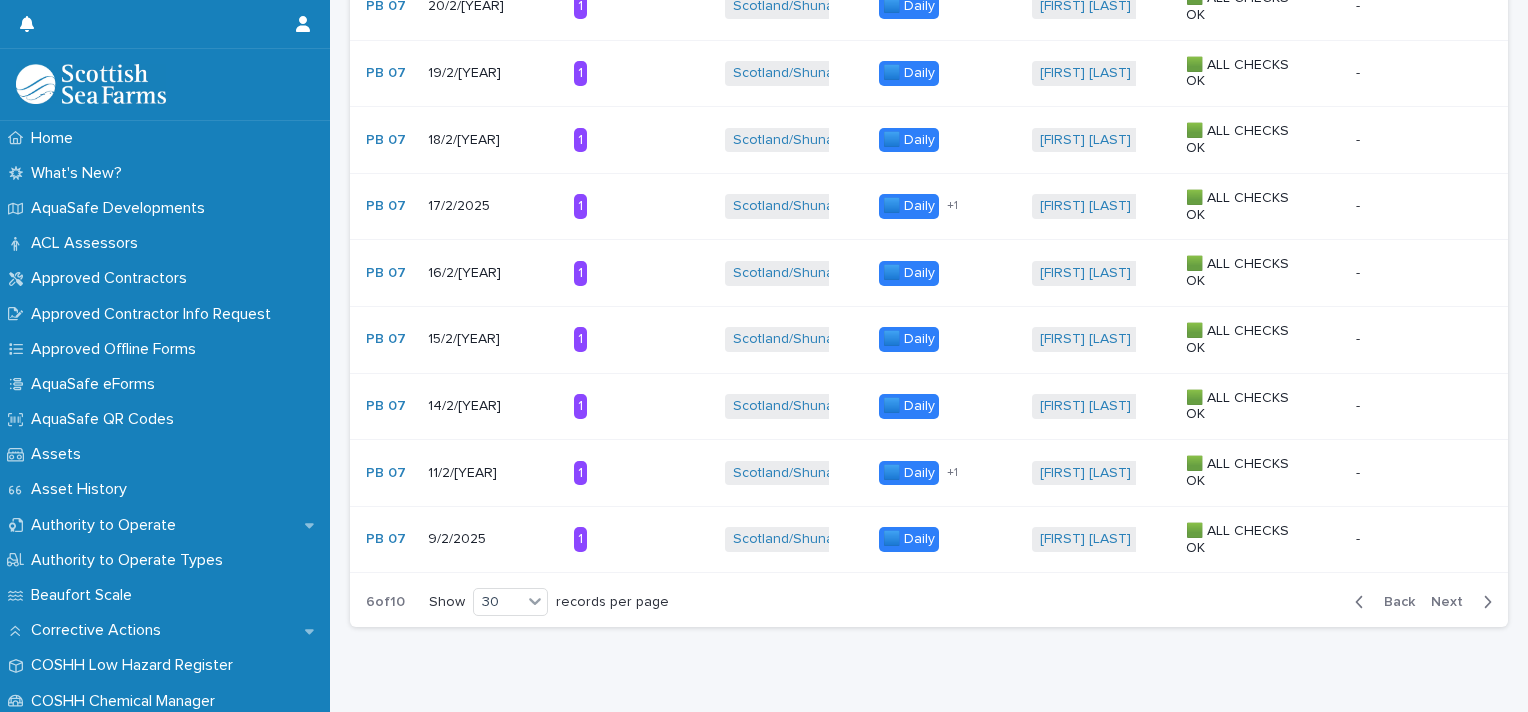 click on "Next" at bounding box center [1453, 602] 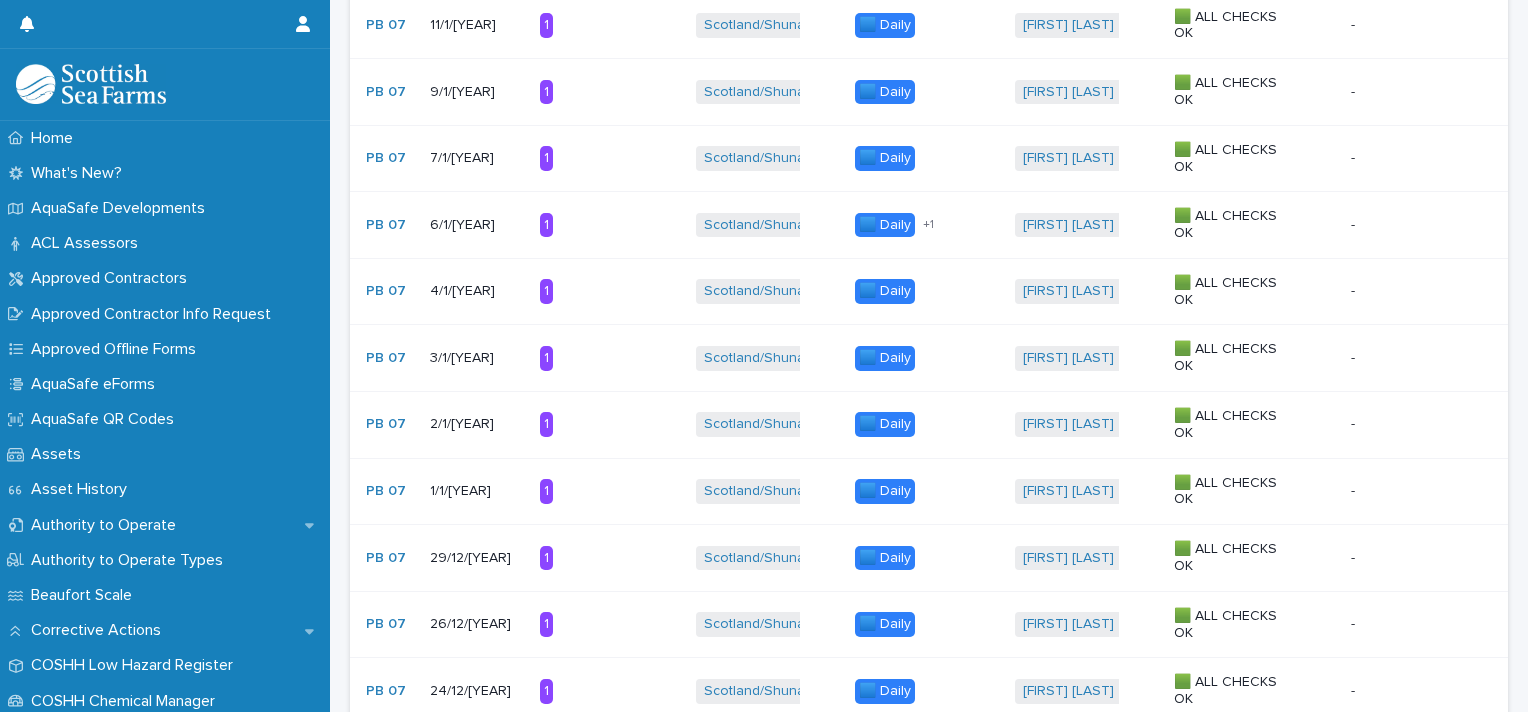 scroll, scrollTop: 1220, scrollLeft: 0, axis: vertical 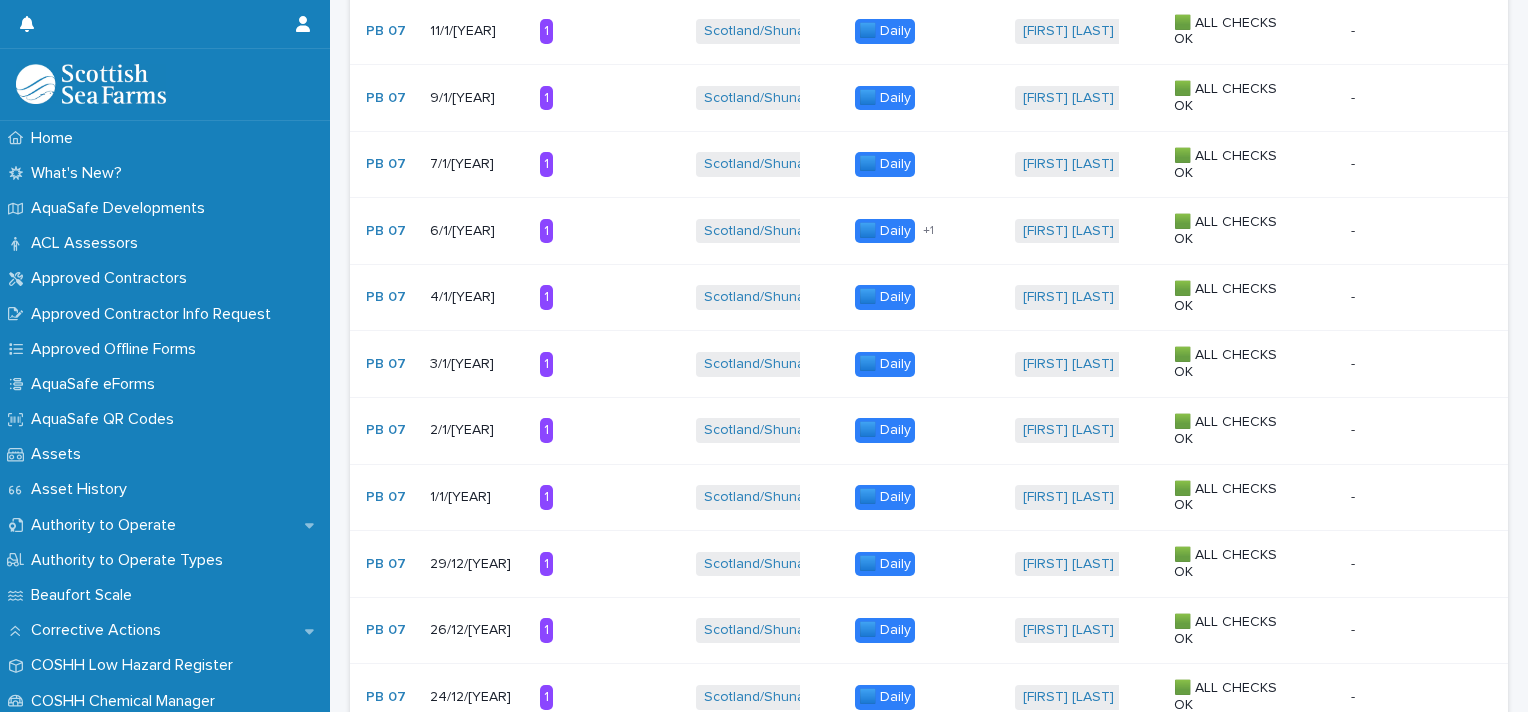 click on "4/1/[YEAR]" at bounding box center (477, 297) 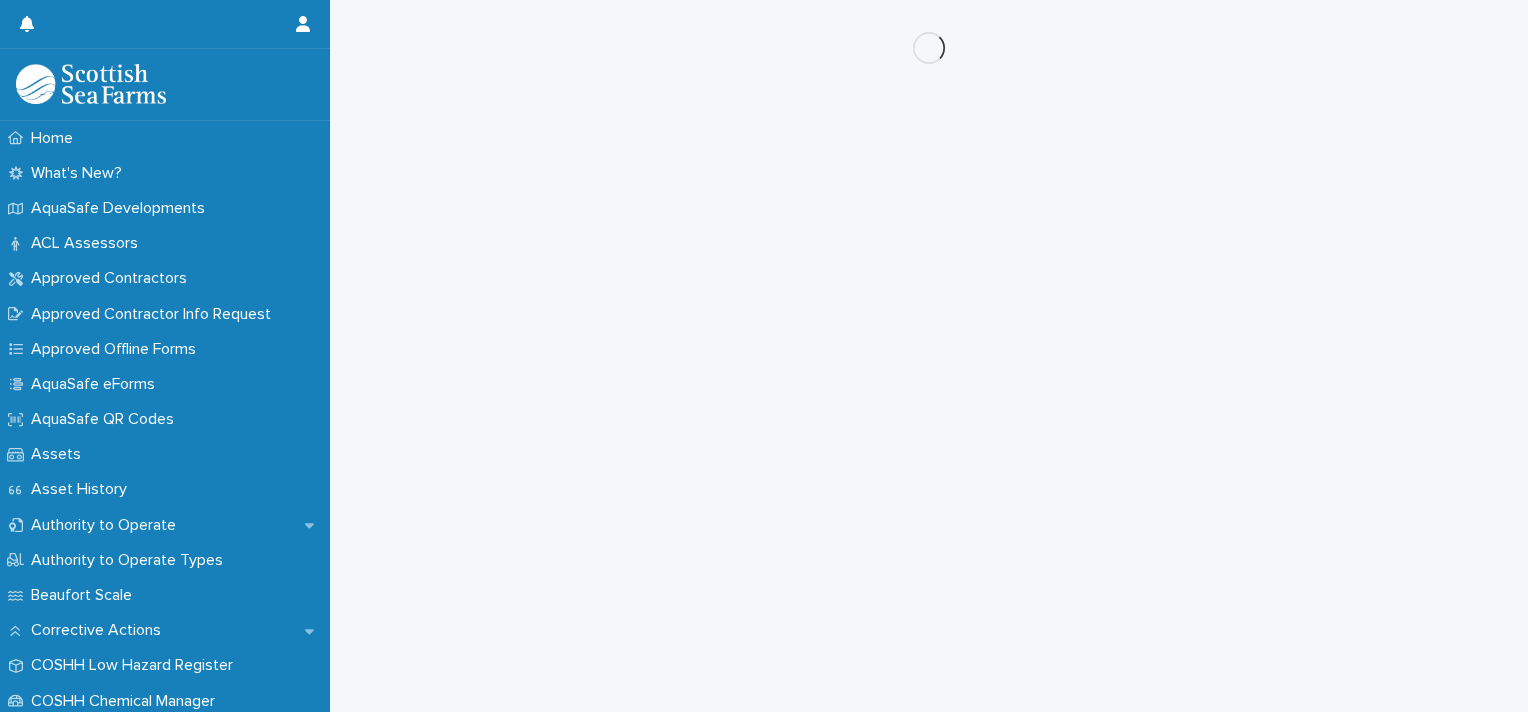scroll, scrollTop: 0, scrollLeft: 0, axis: both 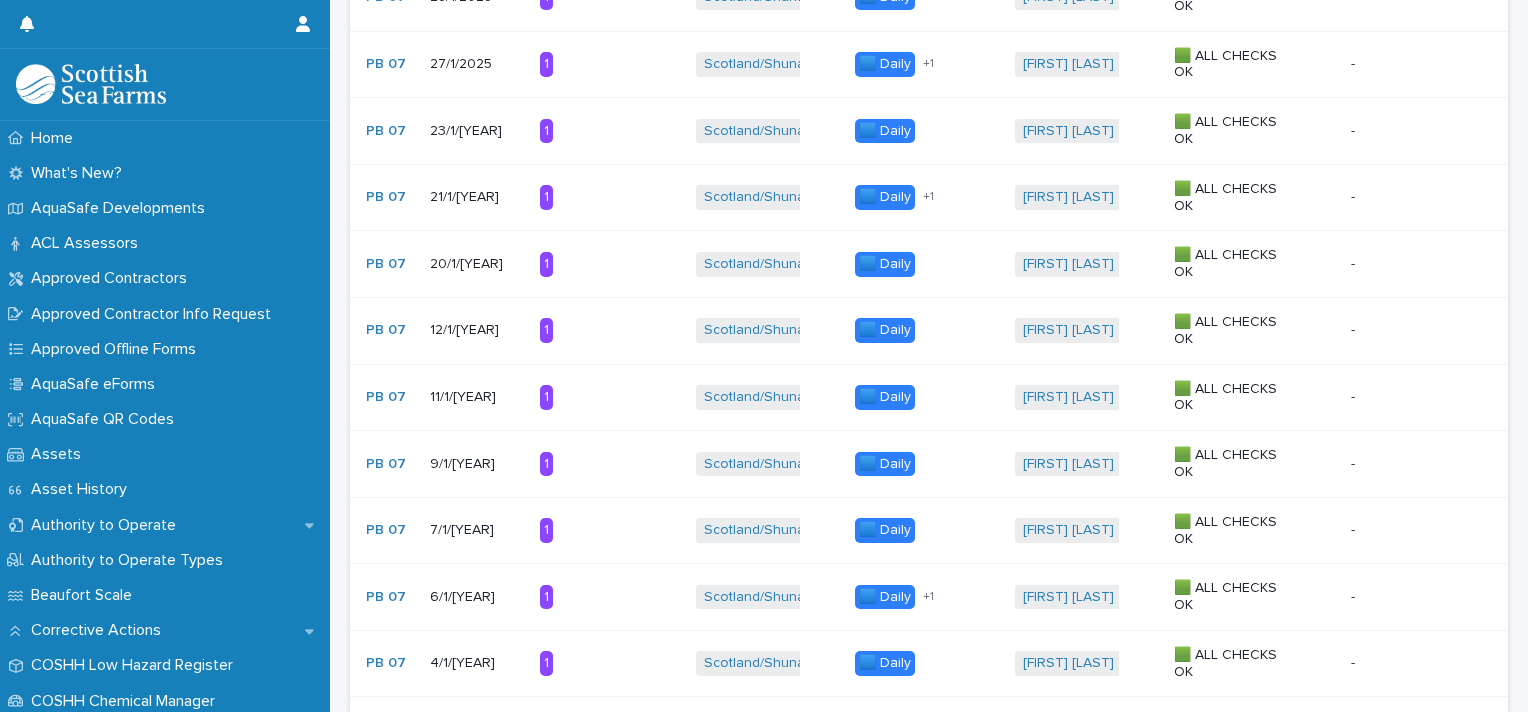 click on "6/1/[YEAR]" at bounding box center [477, 597] 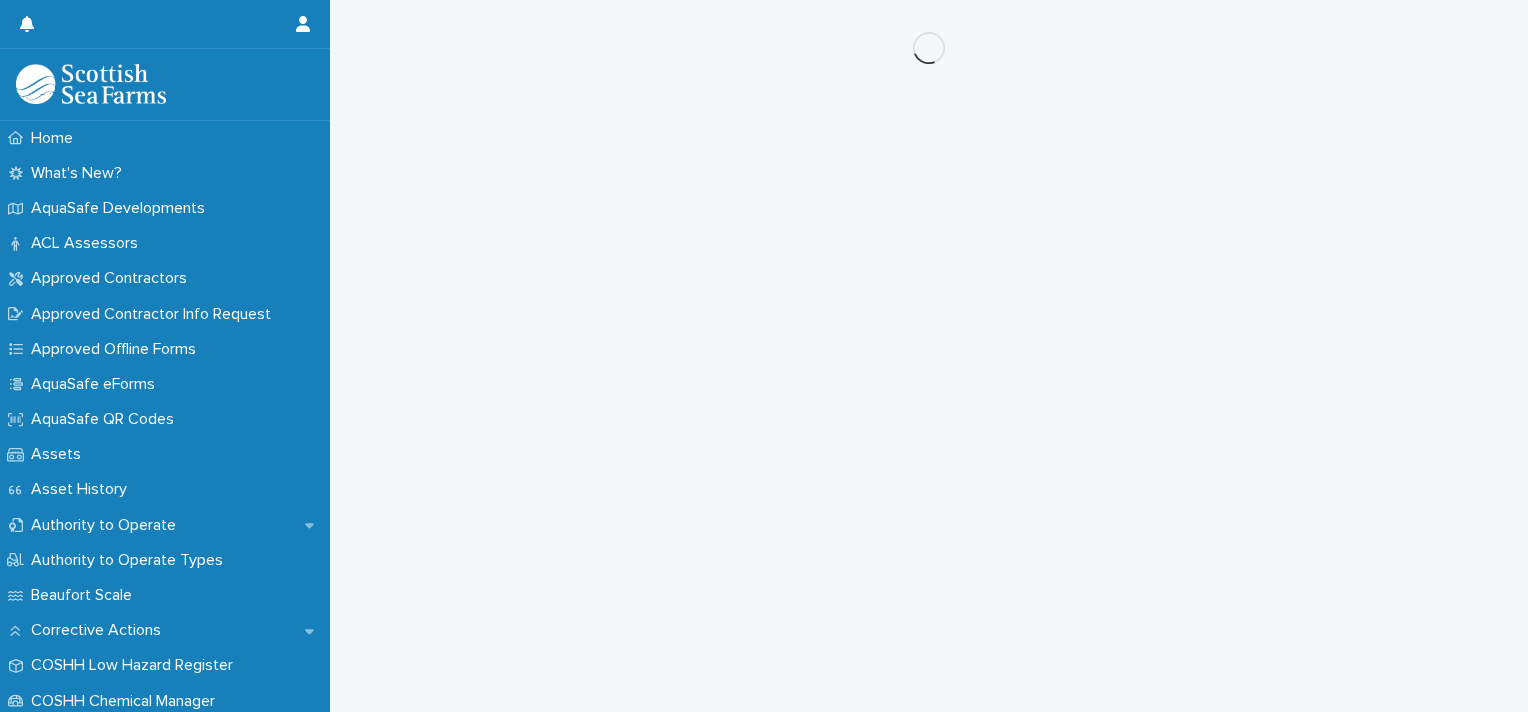 scroll, scrollTop: 0, scrollLeft: 0, axis: both 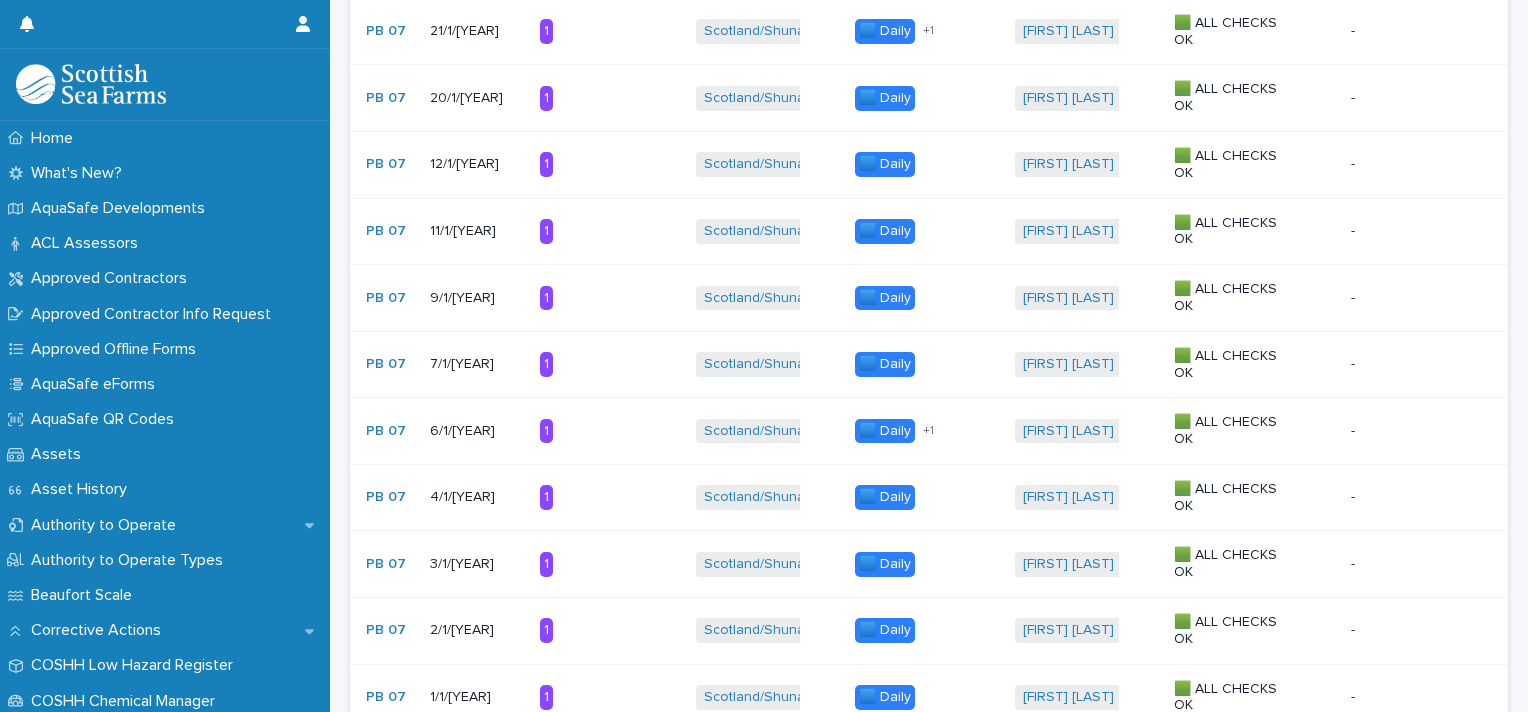 click on "7/1/[YEAR]" at bounding box center [477, 364] 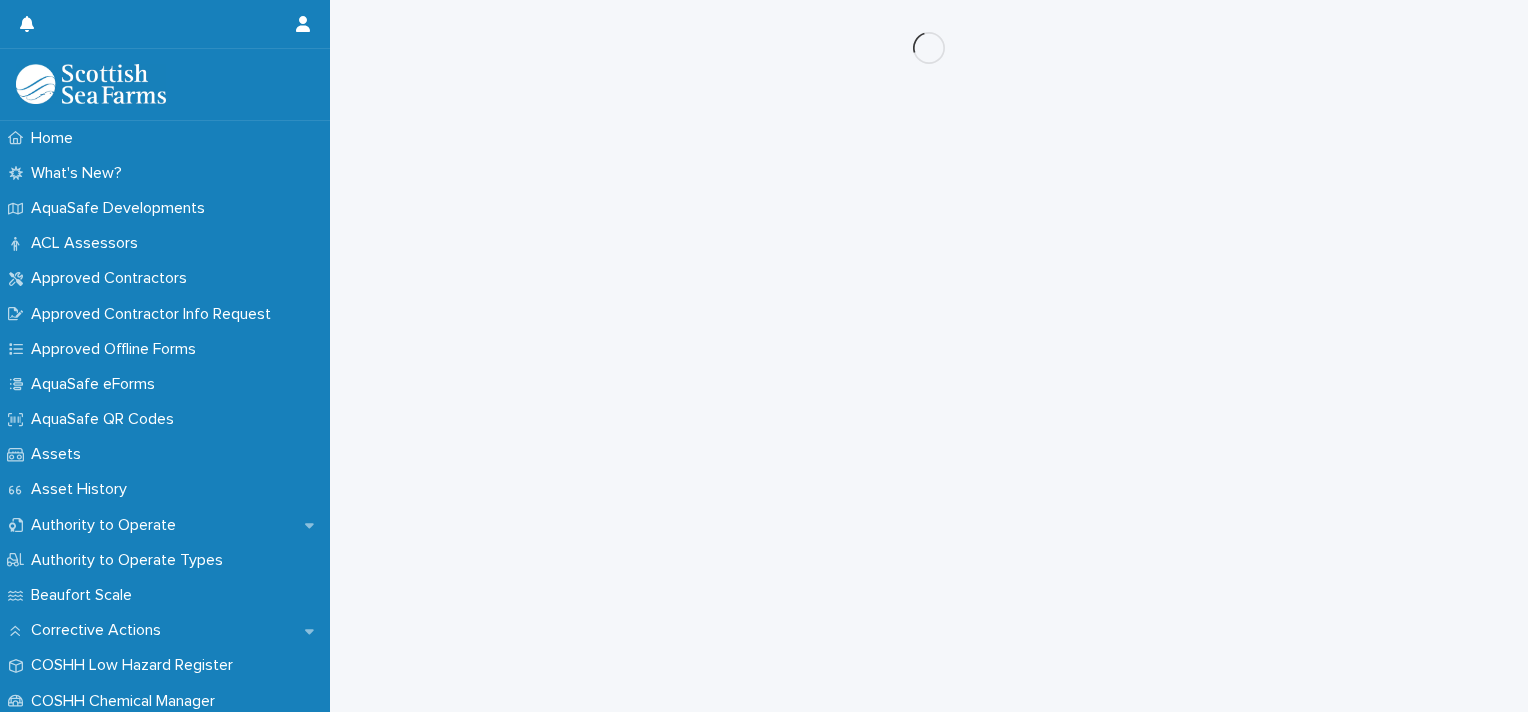 scroll, scrollTop: 0, scrollLeft: 0, axis: both 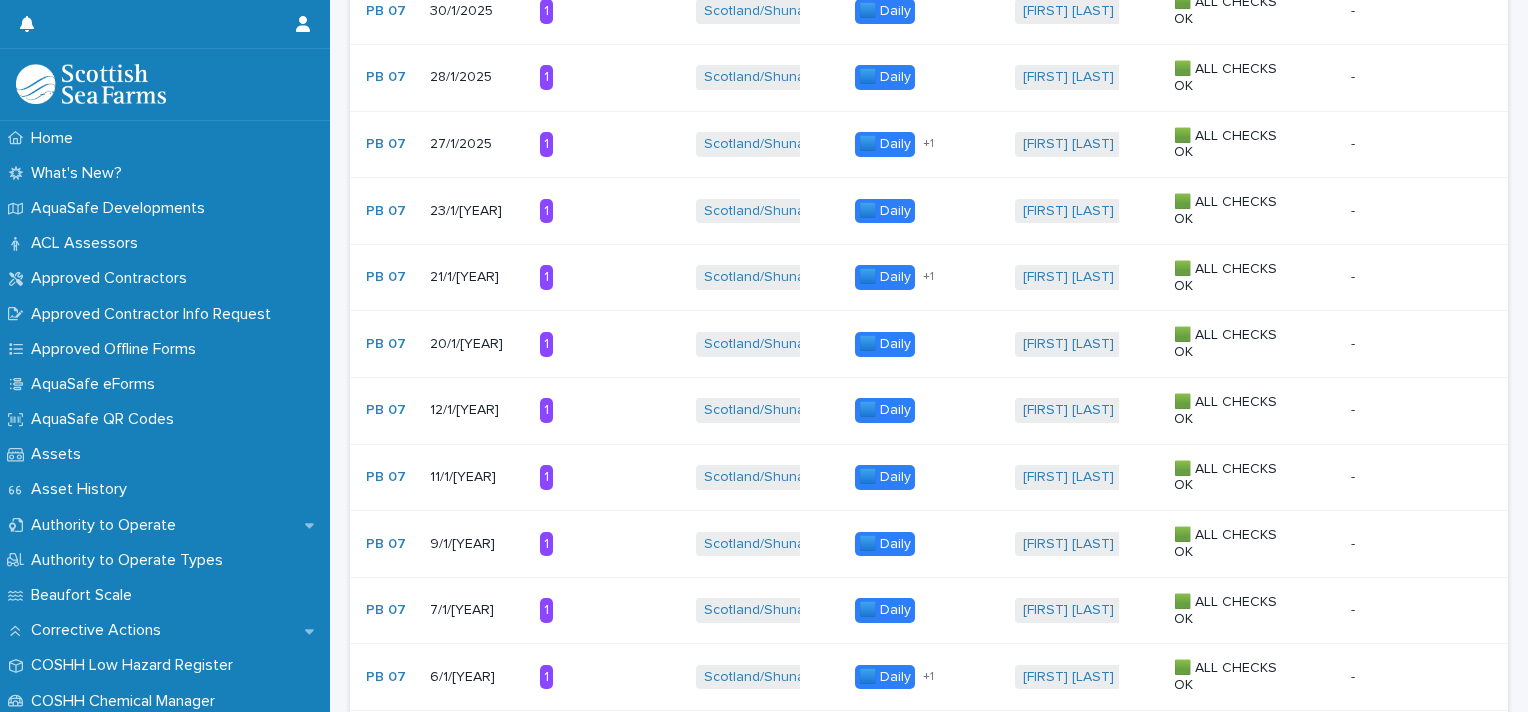 click on "9/1/[YEAR]" at bounding box center (477, 544) 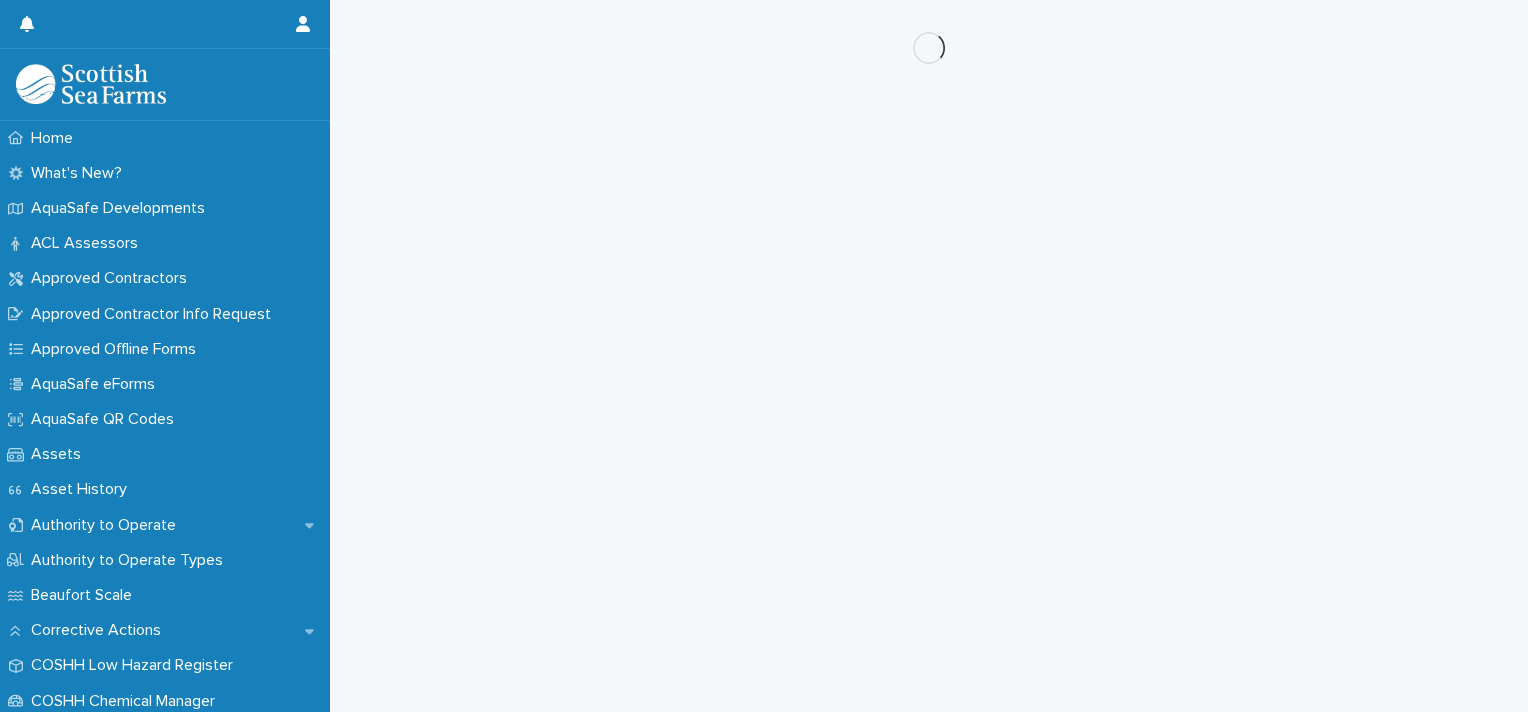 scroll, scrollTop: 0, scrollLeft: 0, axis: both 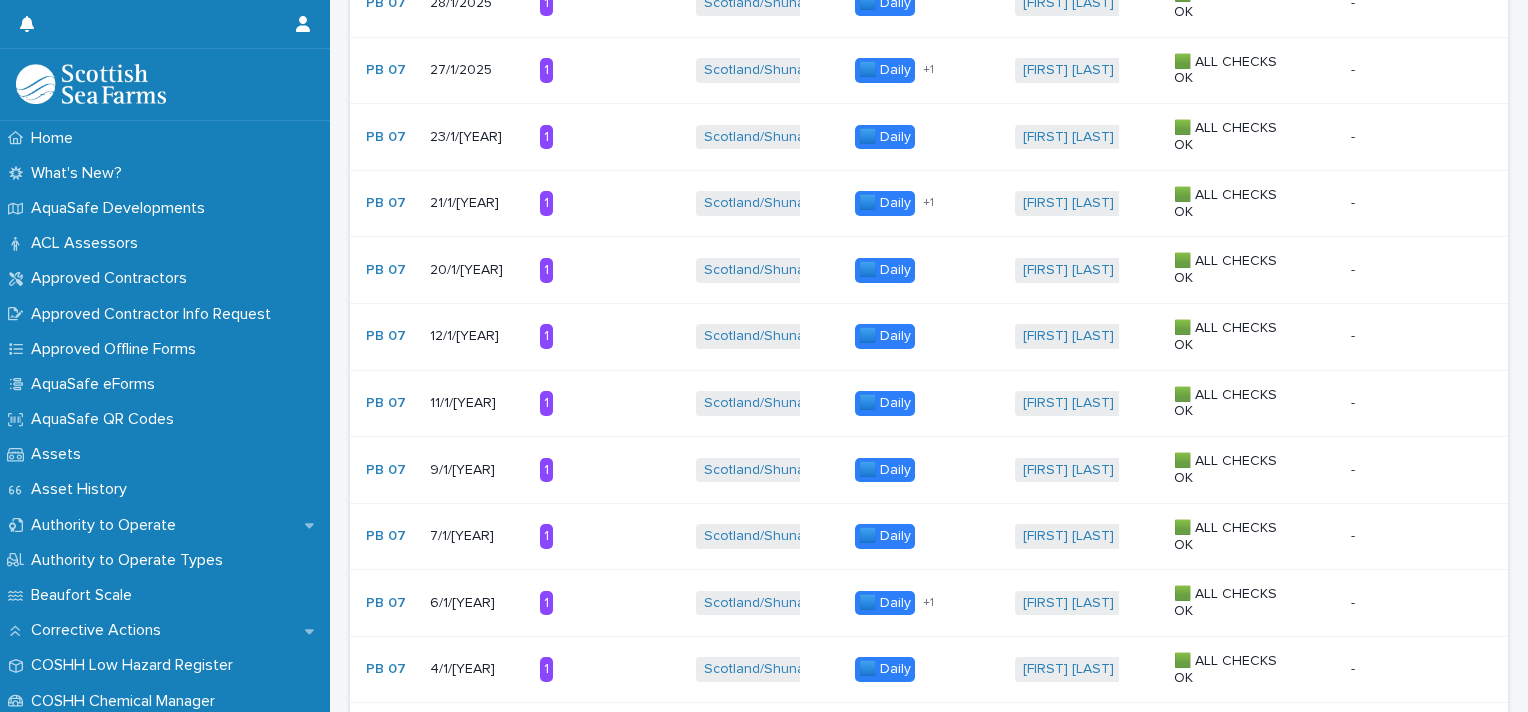click on "12/1/[YEAR]" at bounding box center (477, 336) 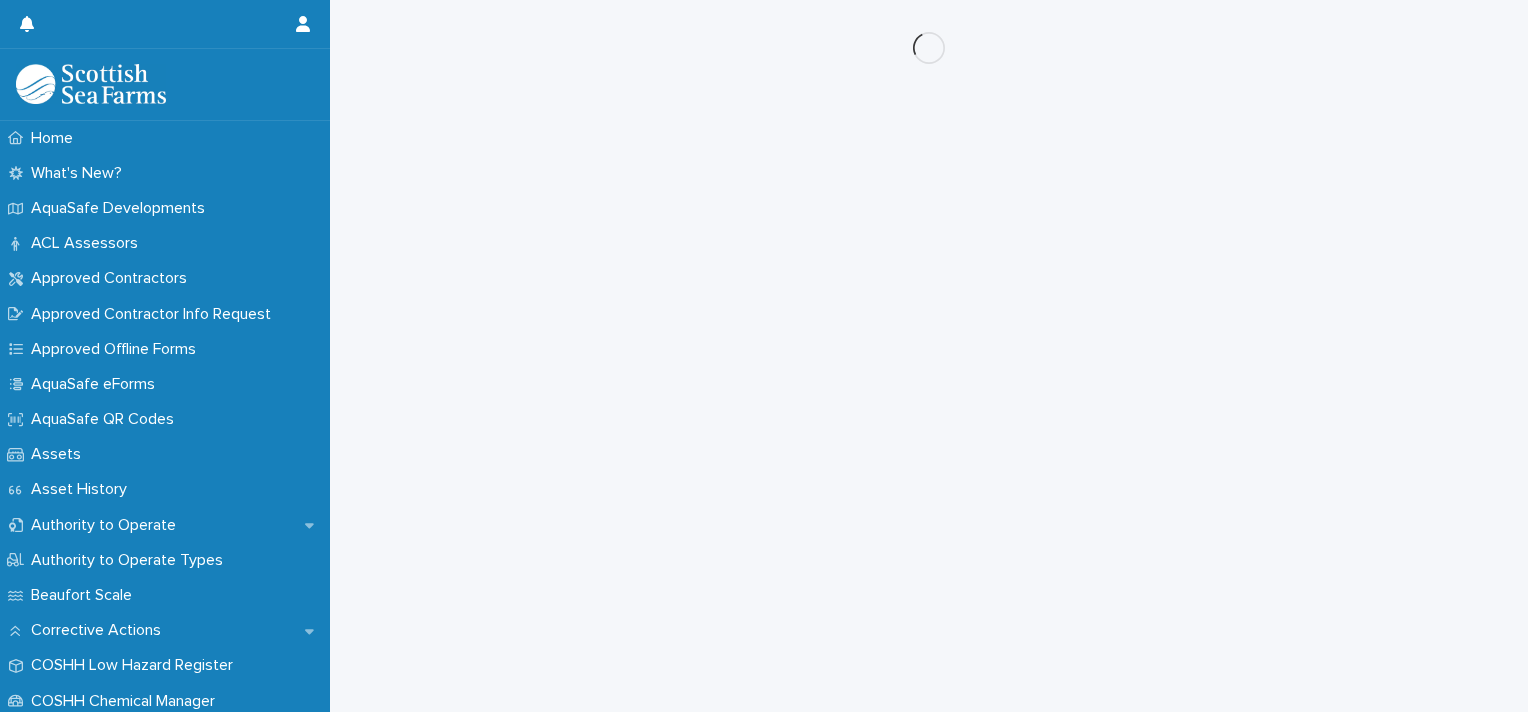 scroll, scrollTop: 0, scrollLeft: 0, axis: both 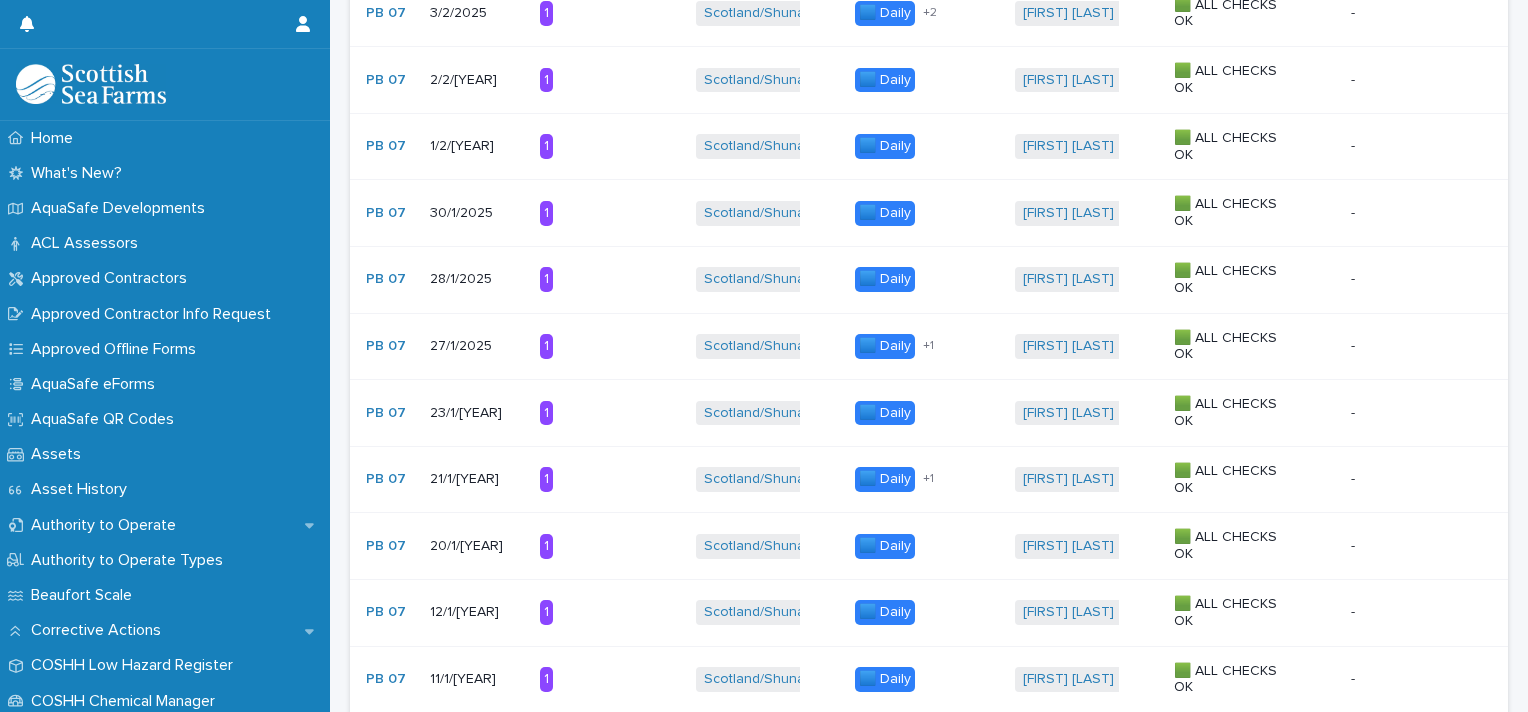 click on "21/1/[YEAR]" at bounding box center [477, 479] 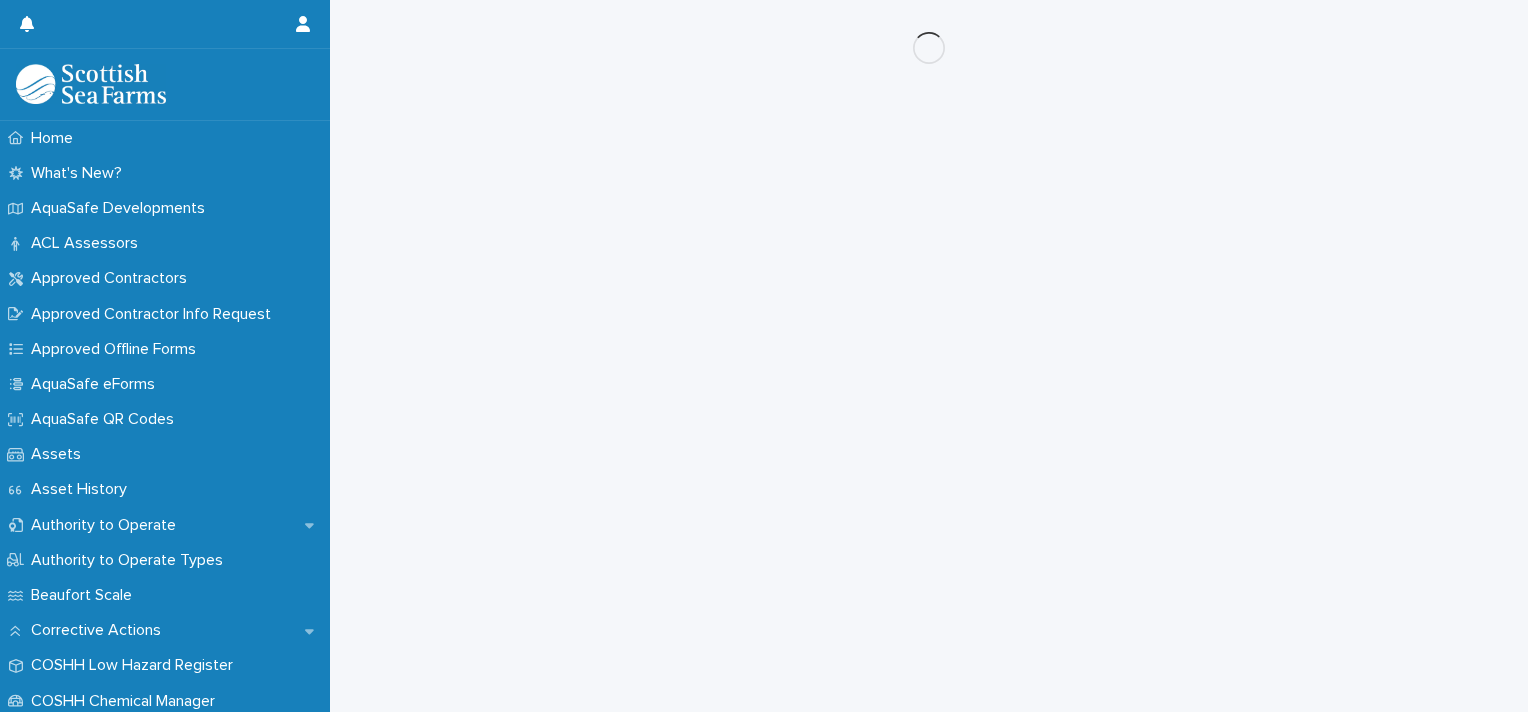 scroll, scrollTop: 0, scrollLeft: 0, axis: both 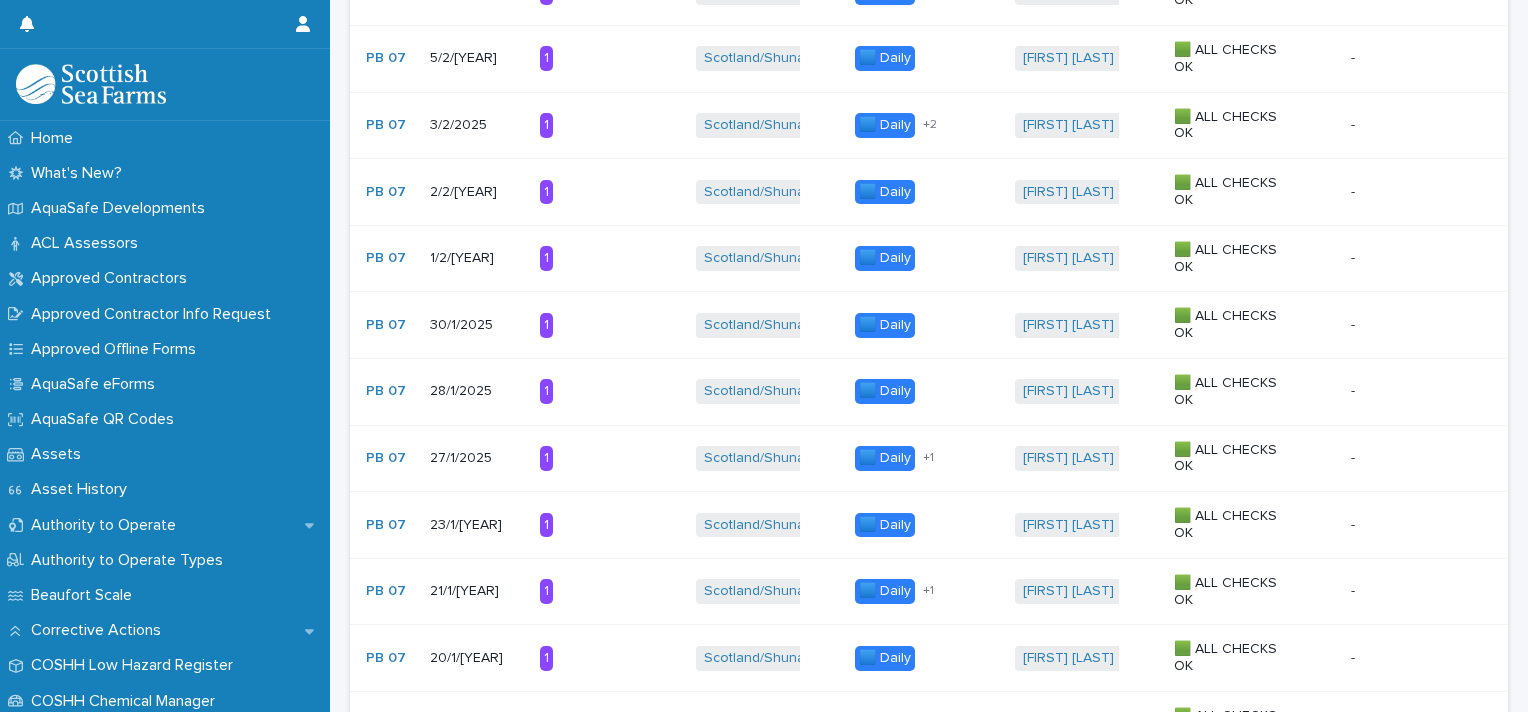 click on "23/1/[YEAR]" at bounding box center (477, 525) 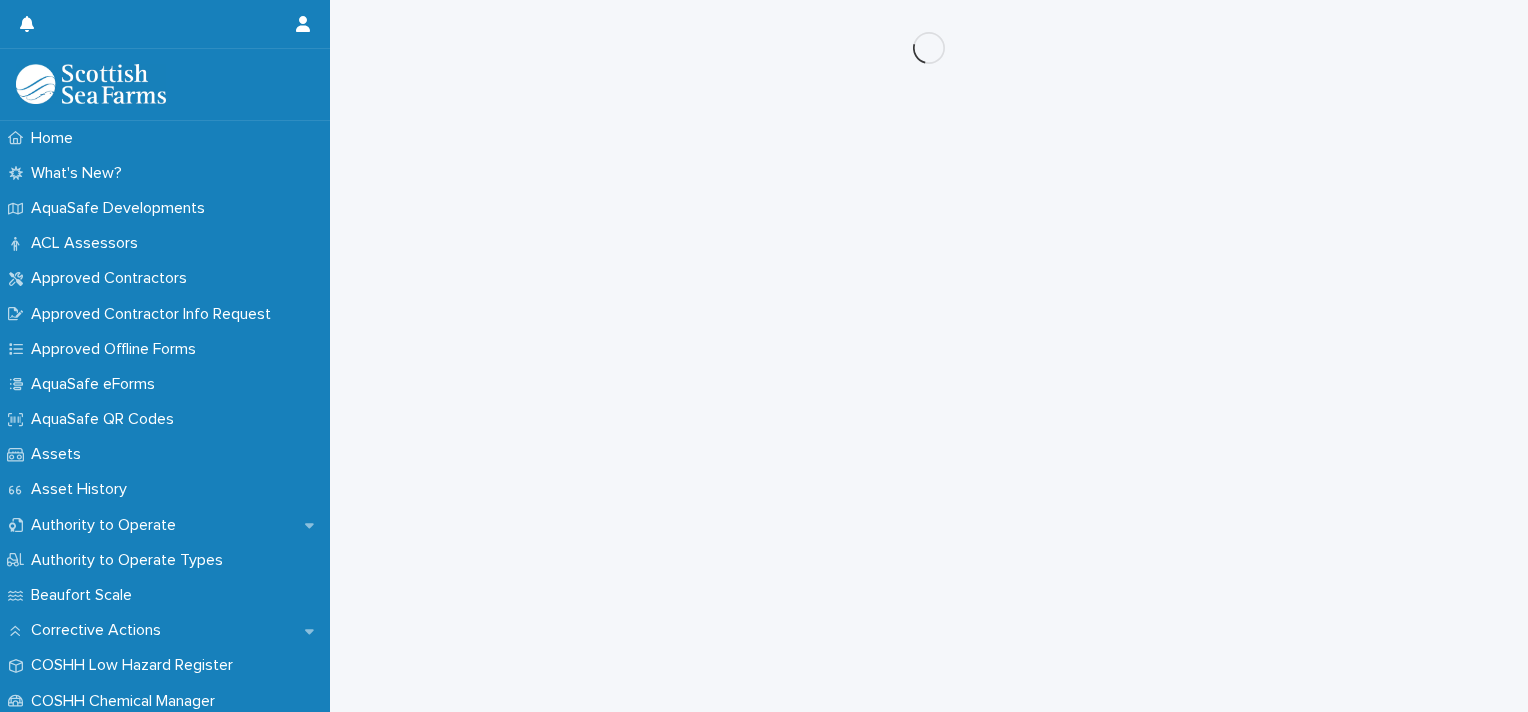 scroll, scrollTop: 0, scrollLeft: 0, axis: both 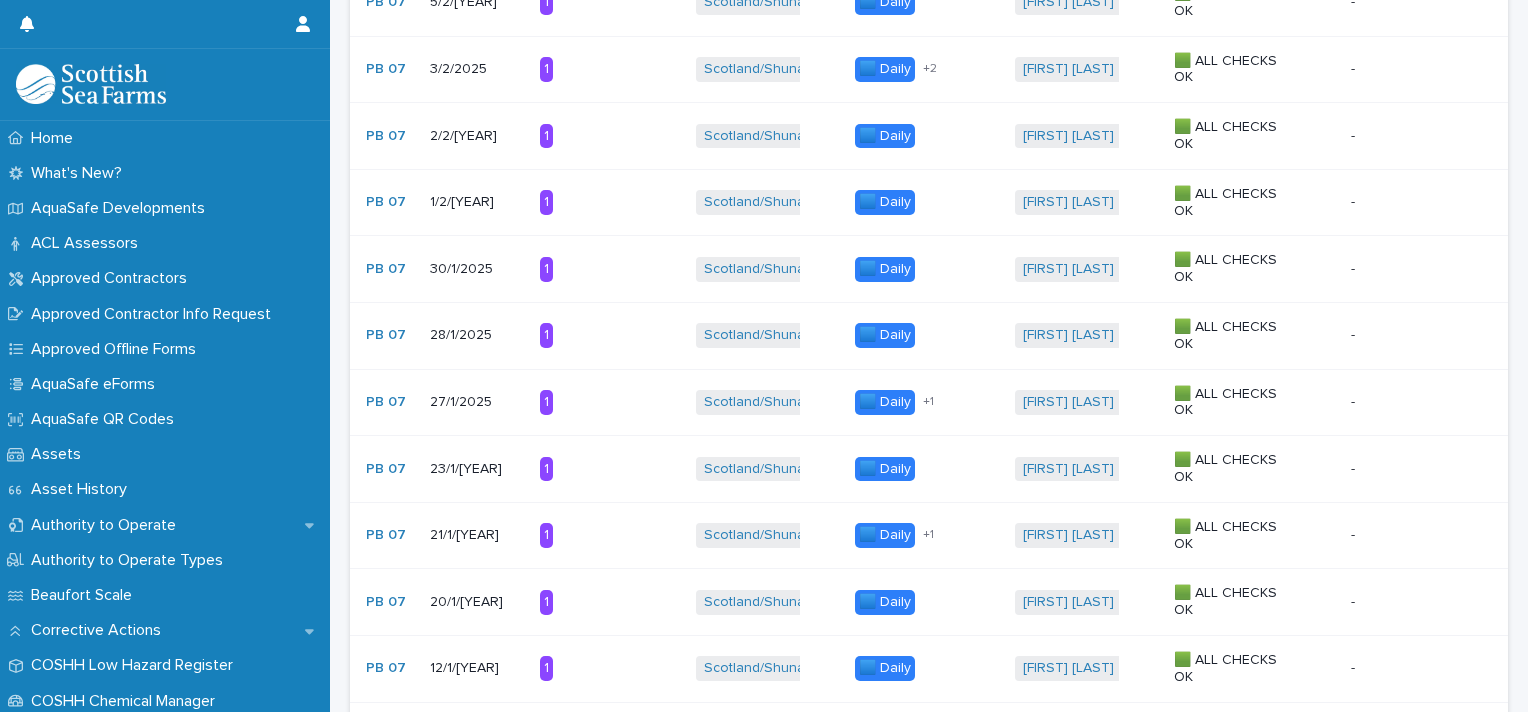 click on "28/1/2025" at bounding box center [477, 335] 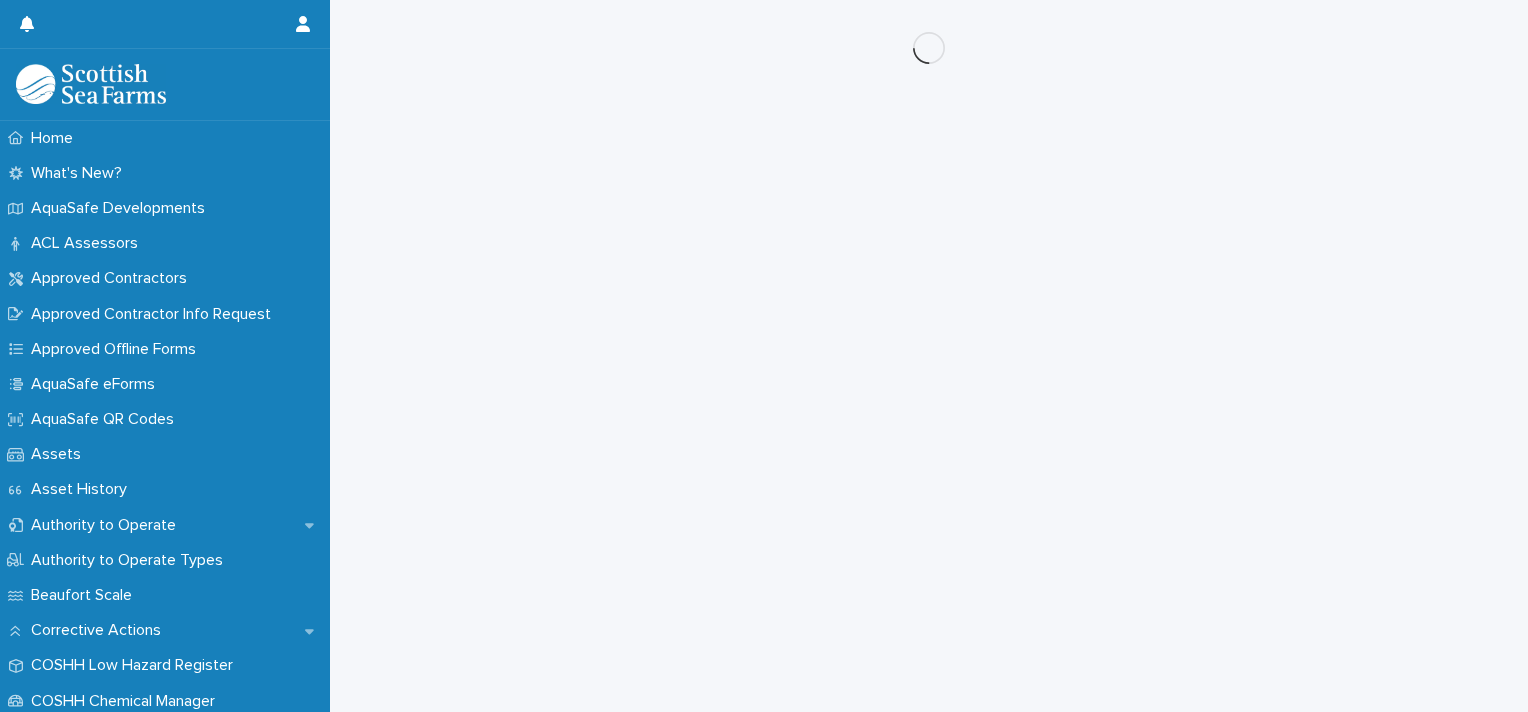 scroll, scrollTop: 0, scrollLeft: 0, axis: both 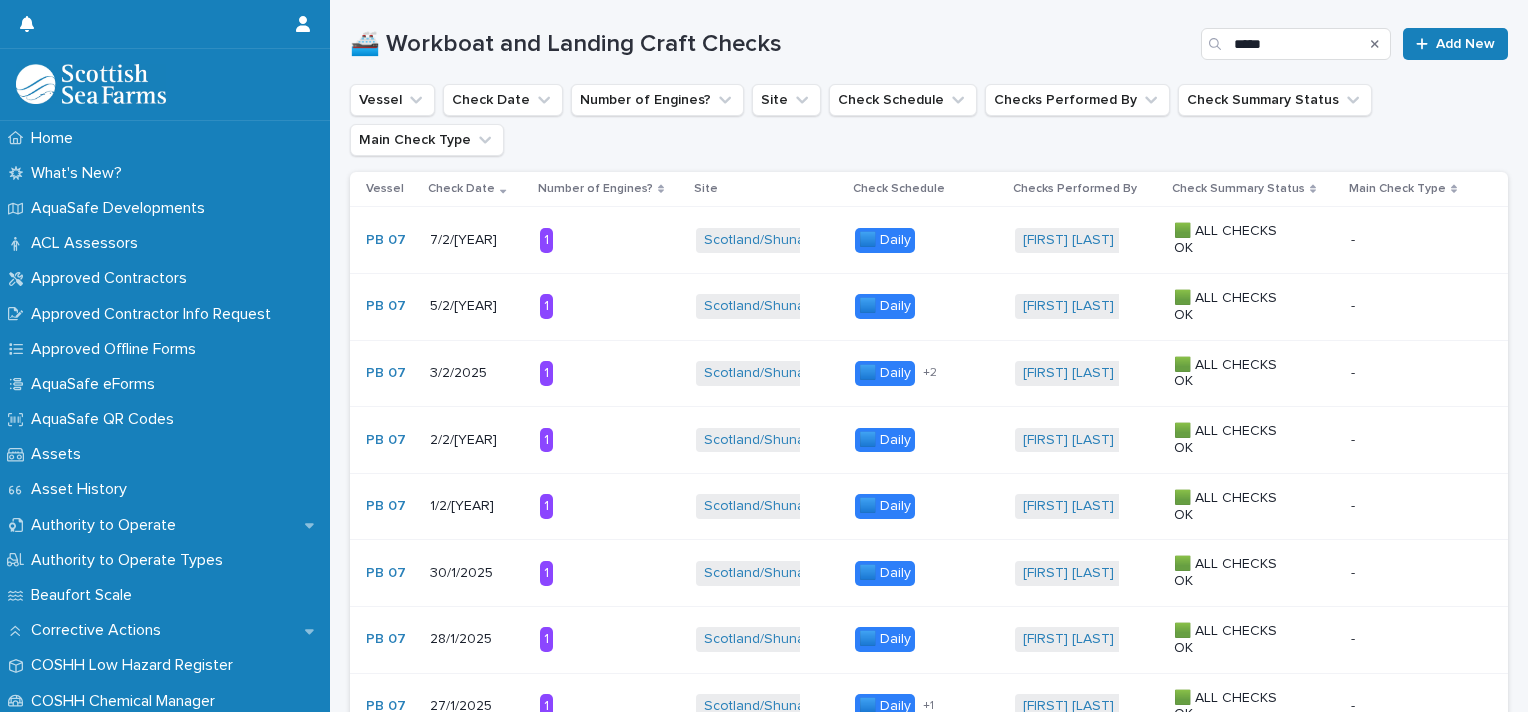 click on "30/1/2025" at bounding box center (477, 571) 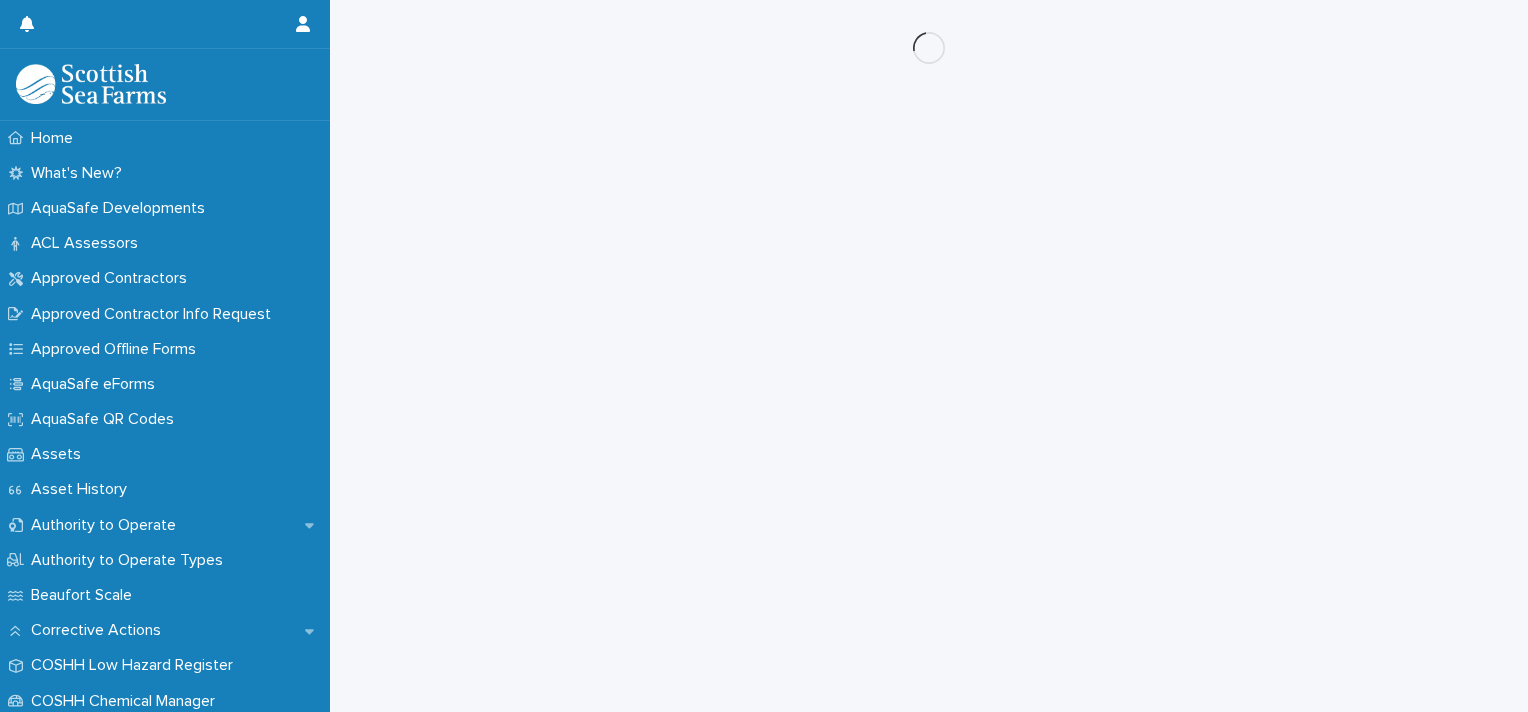 scroll, scrollTop: 0, scrollLeft: 0, axis: both 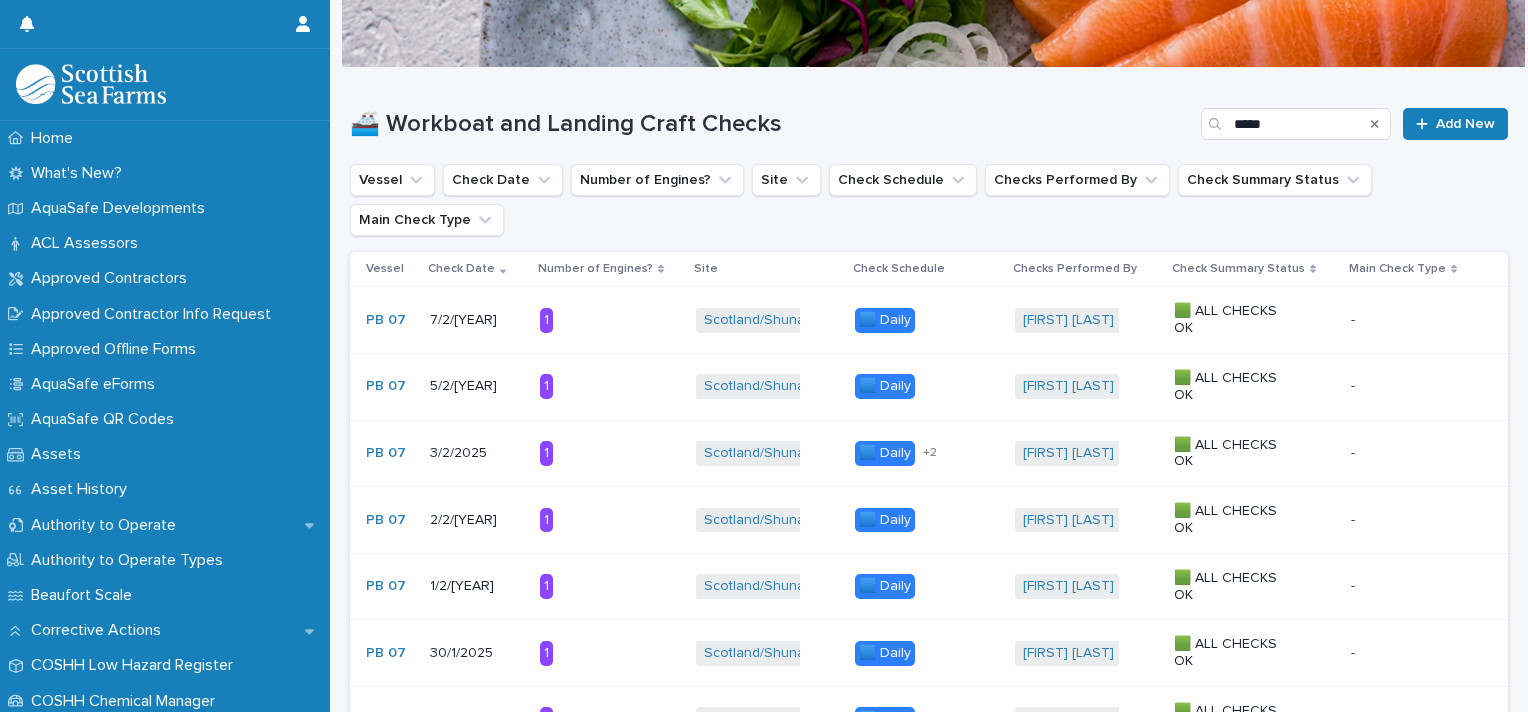click on "3/2/2025" at bounding box center [477, 453] 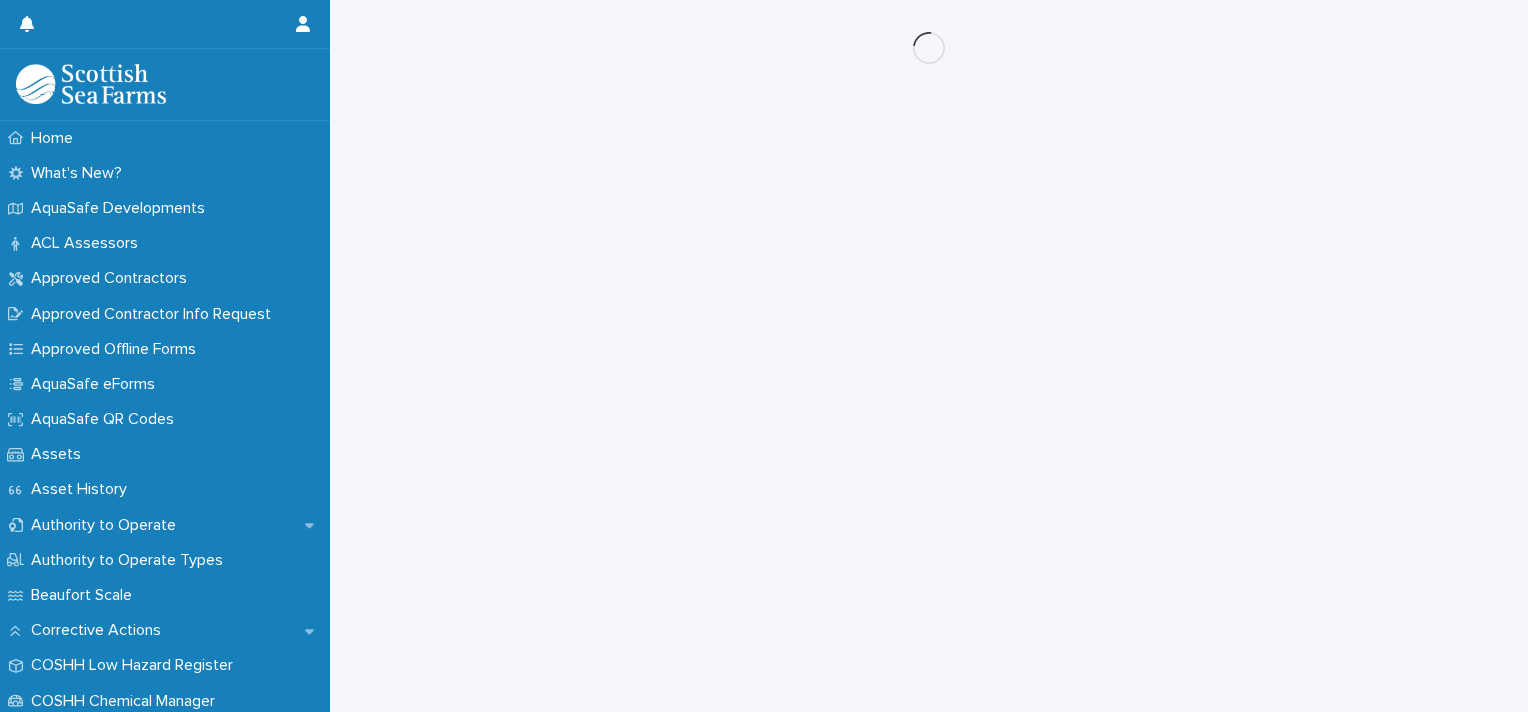 scroll, scrollTop: 0, scrollLeft: 0, axis: both 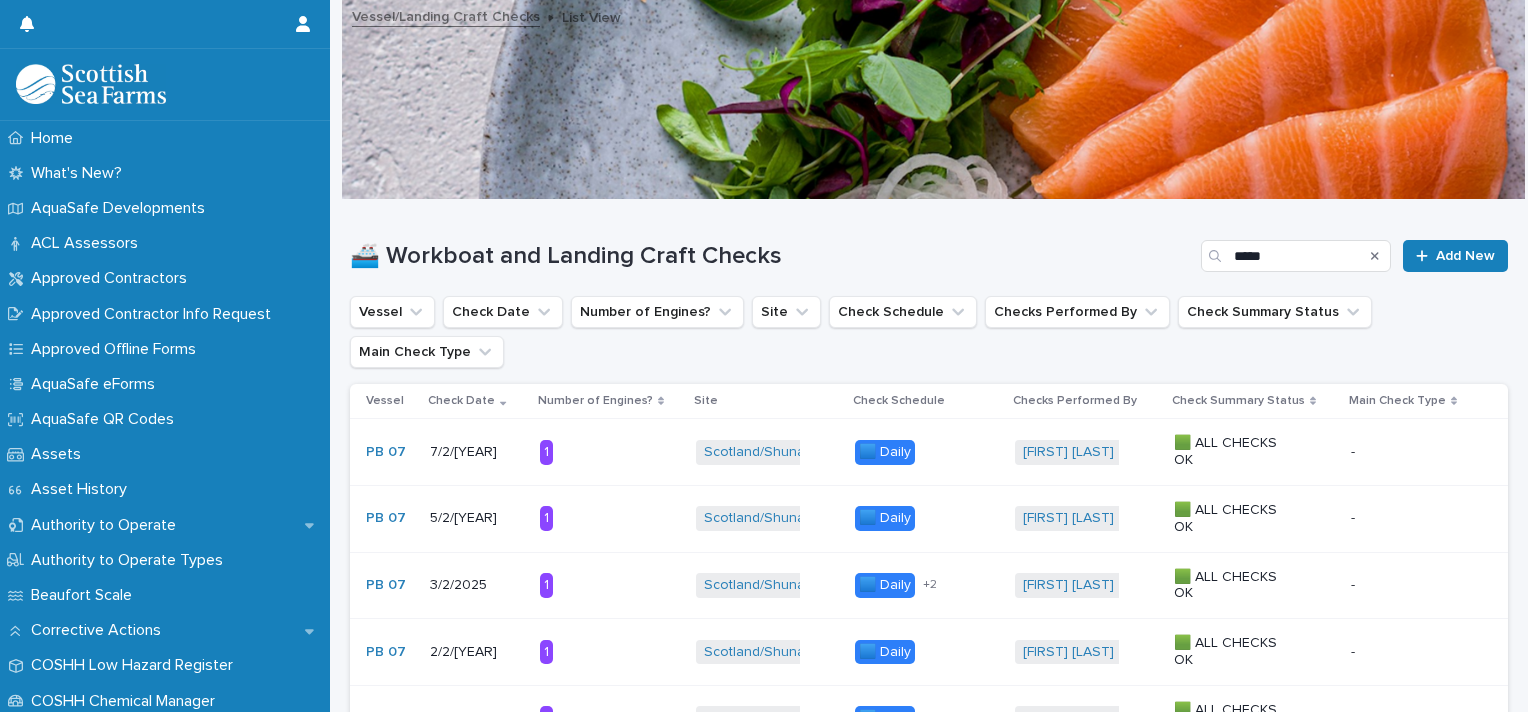 click on "5/2/[YEAR]" at bounding box center (477, 518) 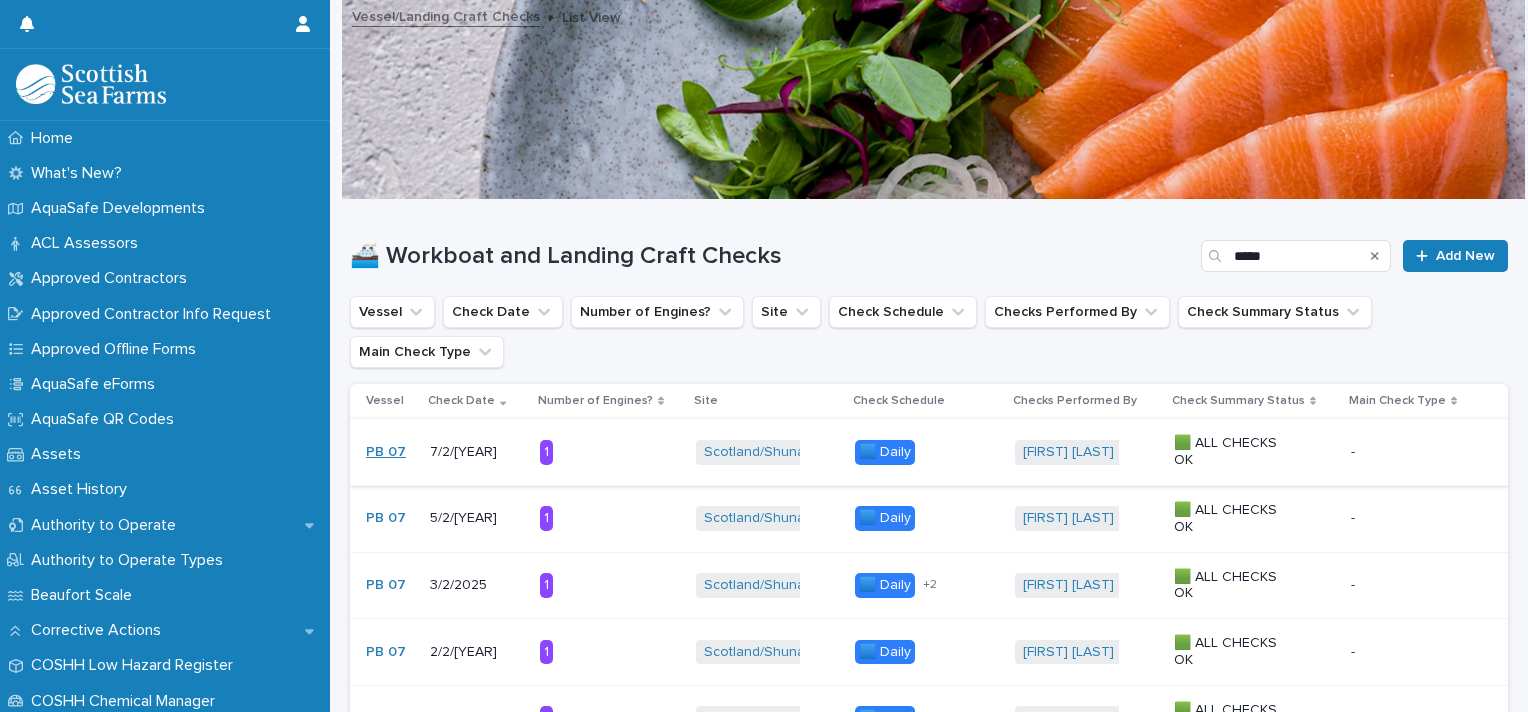 click on "PB 07" at bounding box center (386, 452) 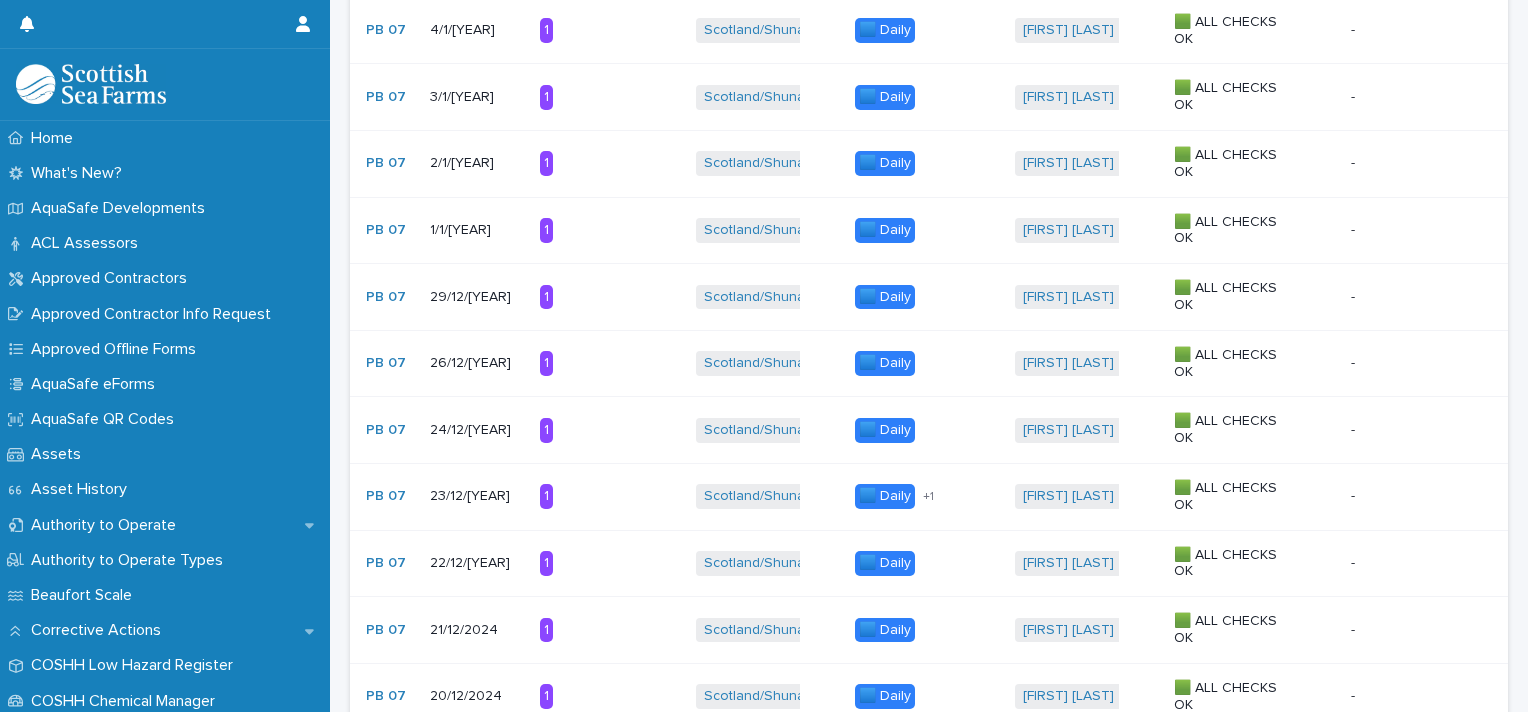 scroll, scrollTop: 1844, scrollLeft: 0, axis: vertical 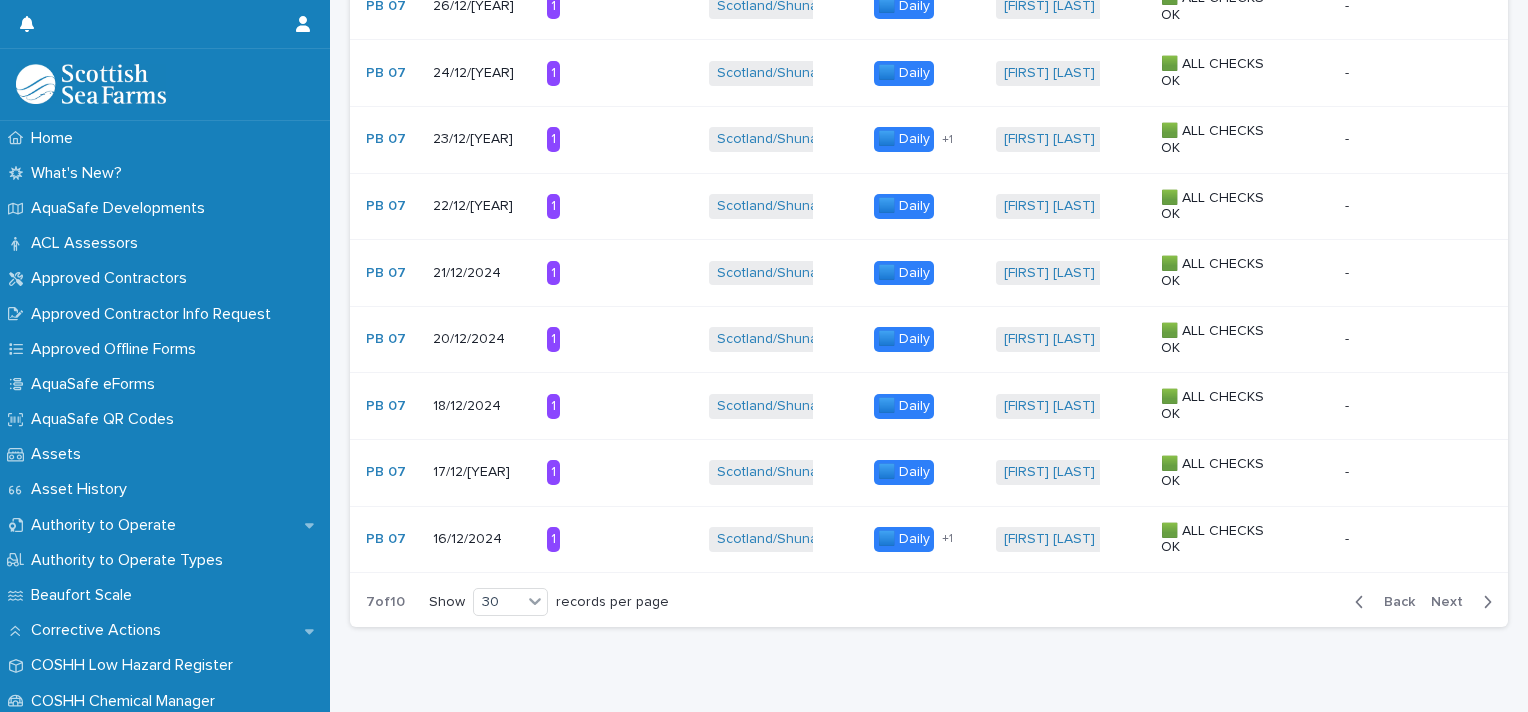 click on "Back" at bounding box center (1381, 602) 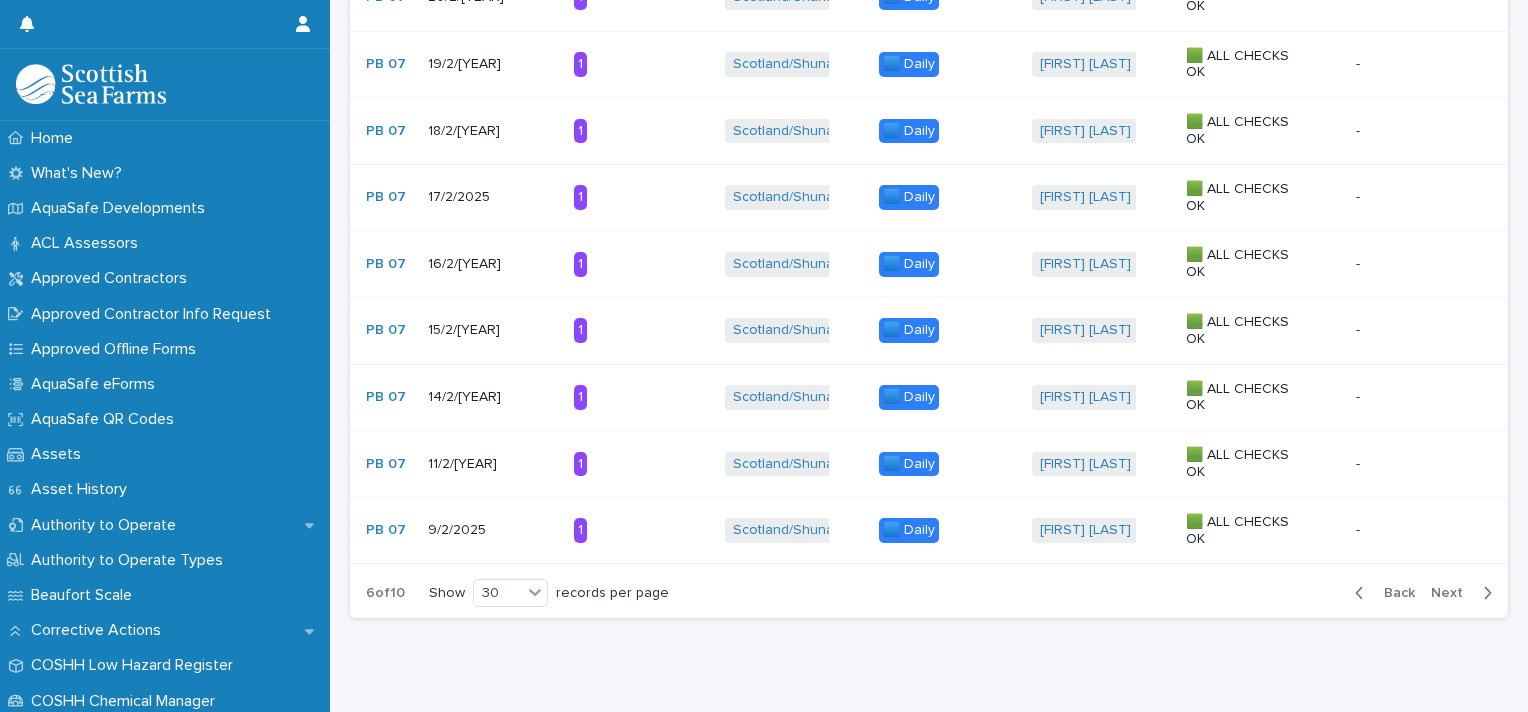 scroll, scrollTop: 1835, scrollLeft: 0, axis: vertical 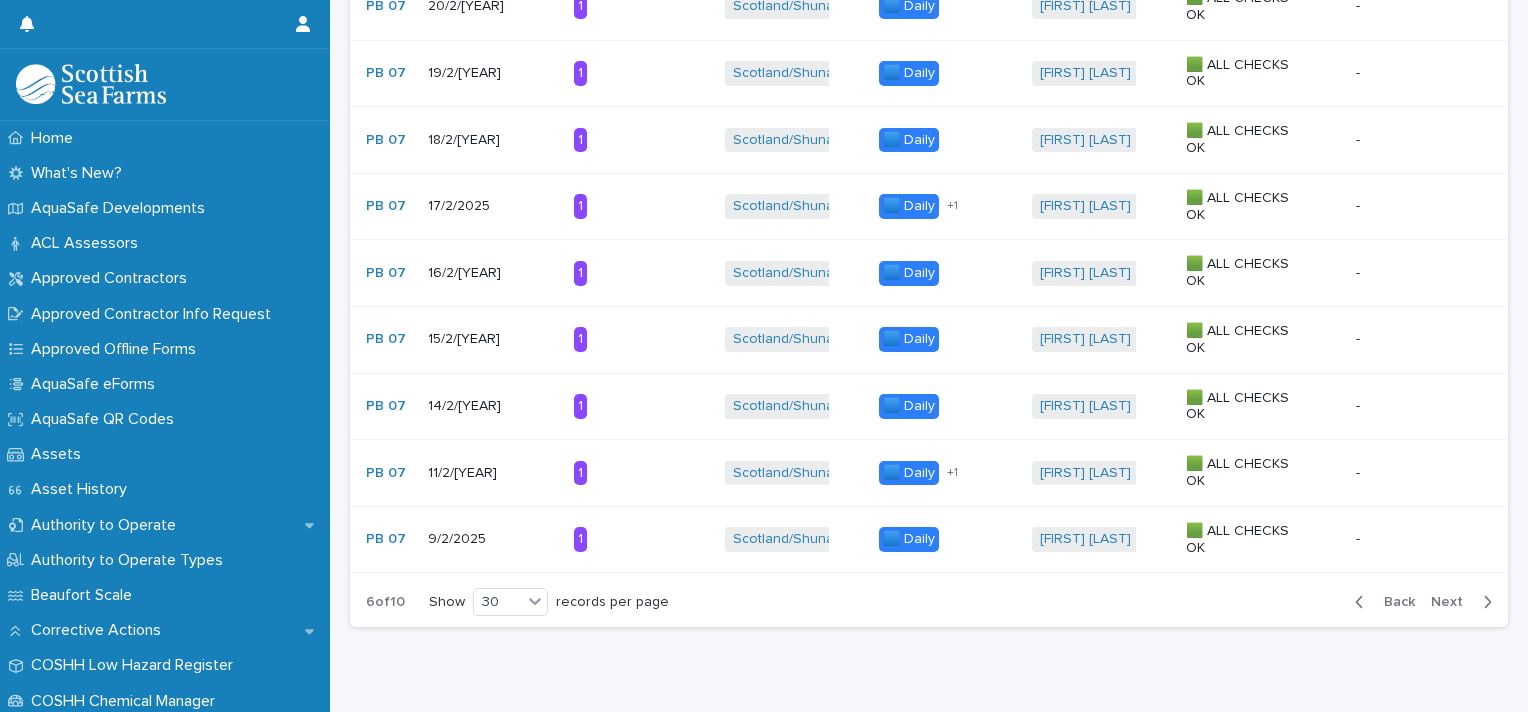 click on "9/2/2025" at bounding box center [490, 539] 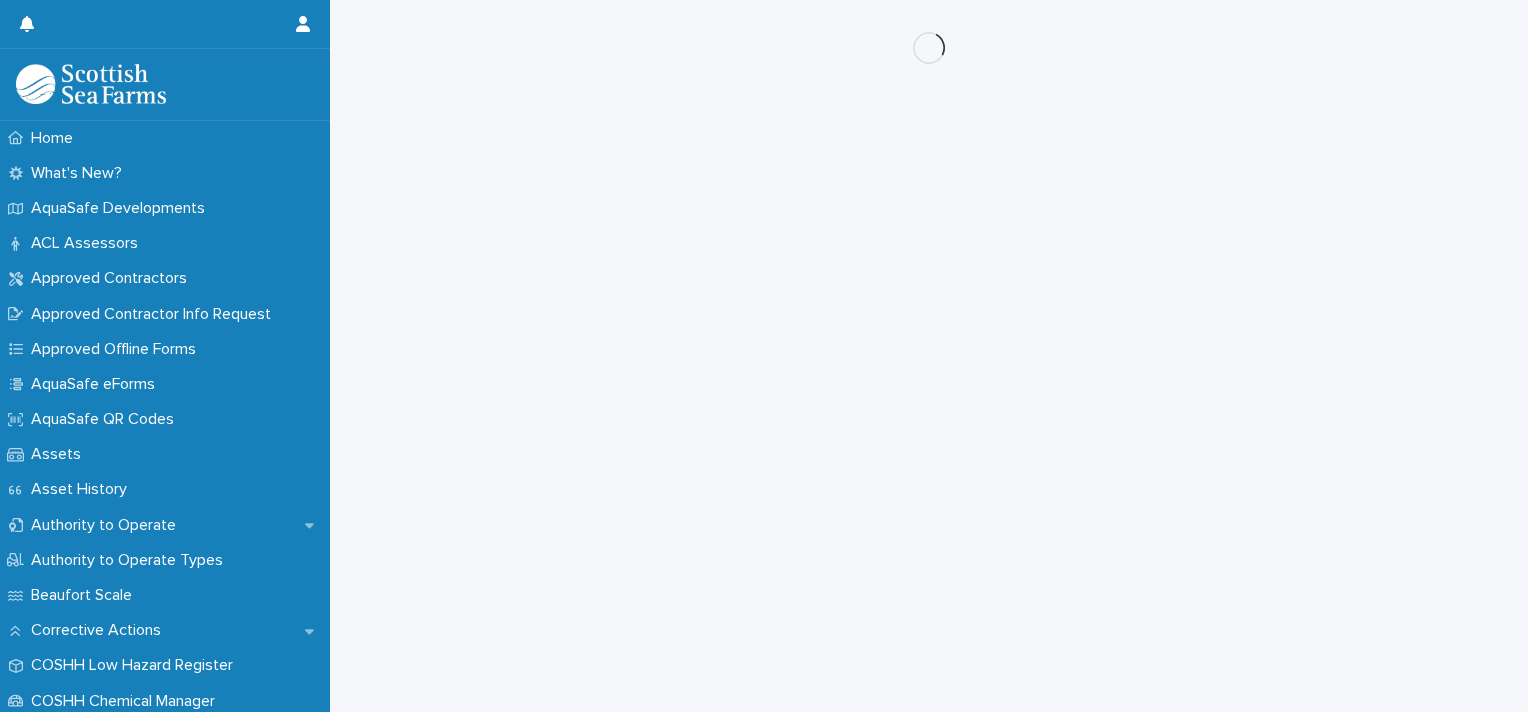 scroll, scrollTop: 0, scrollLeft: 0, axis: both 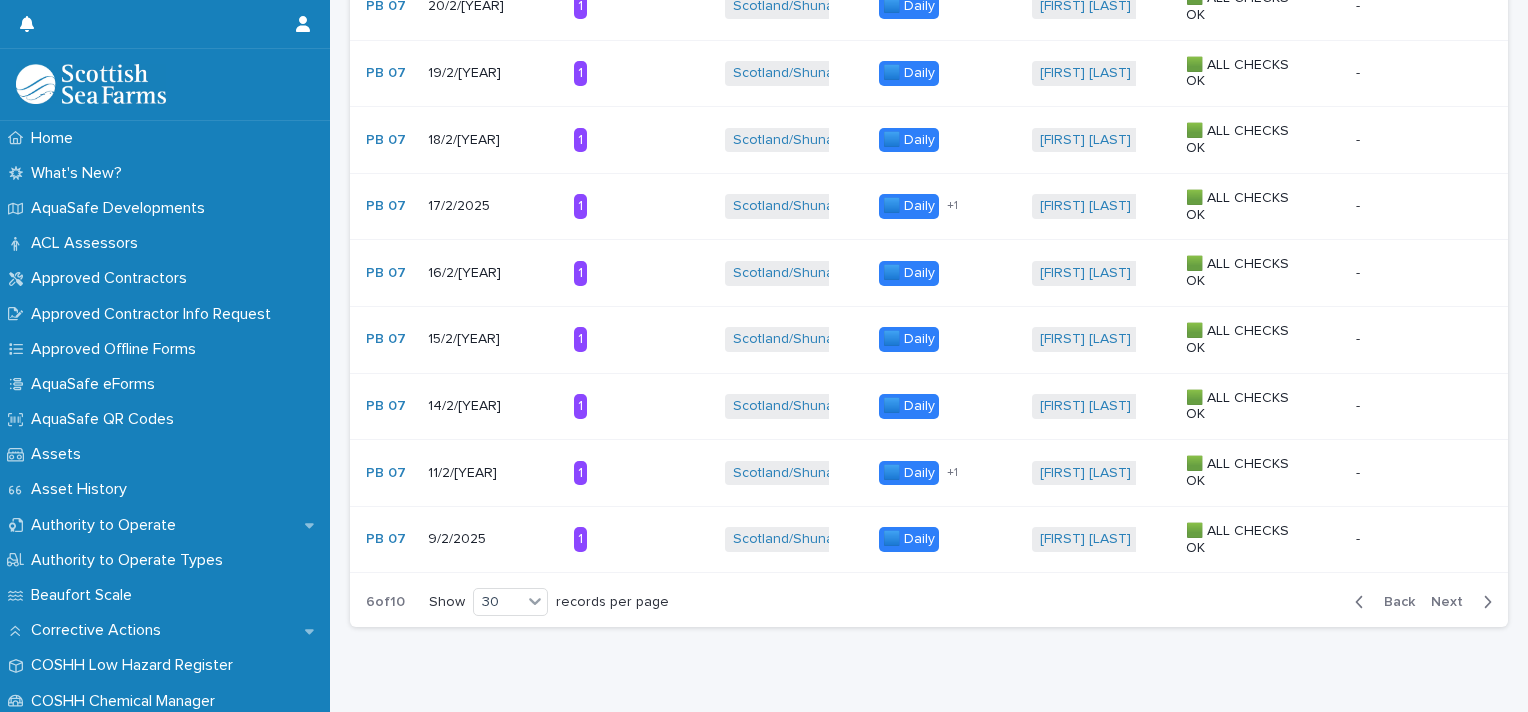 click on "11/2/[YEAR]" at bounding box center [490, 473] 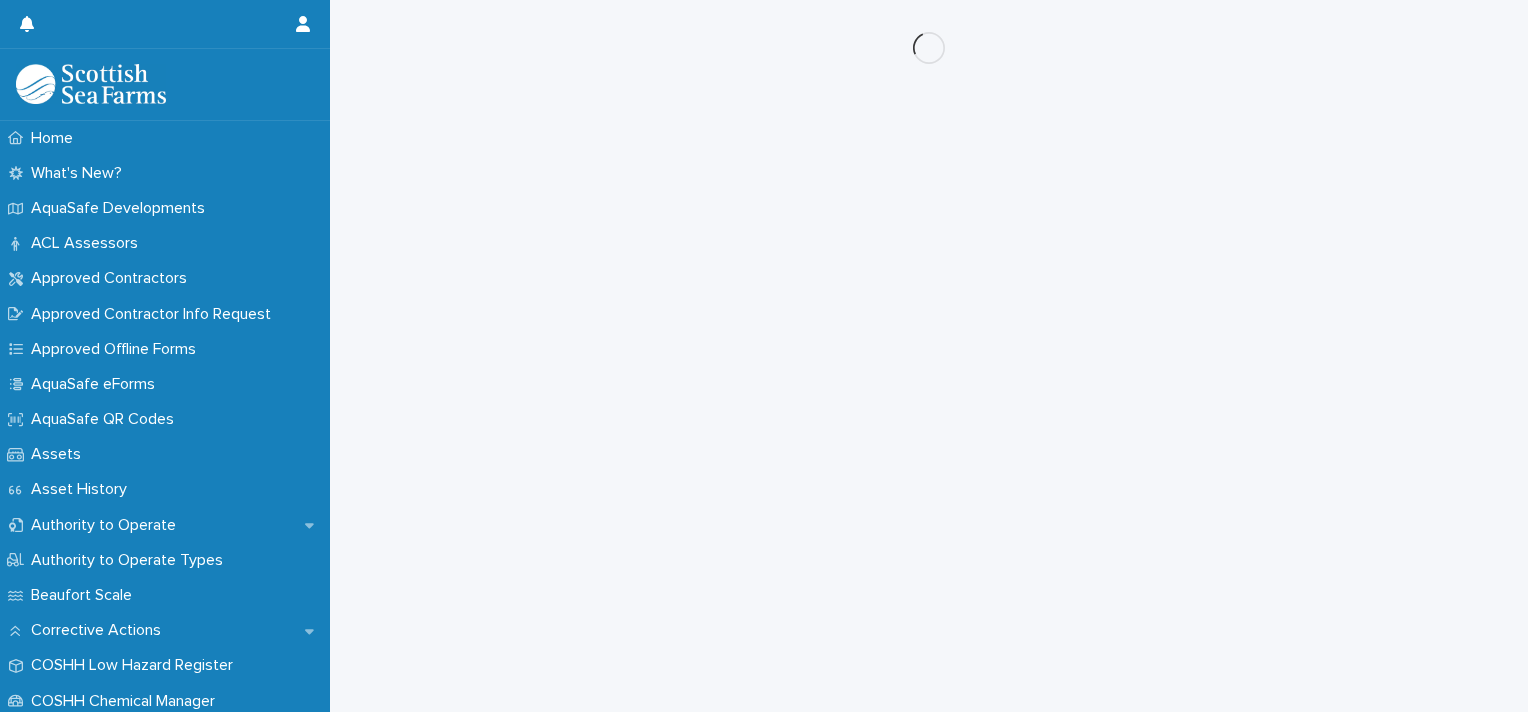 scroll, scrollTop: 0, scrollLeft: 0, axis: both 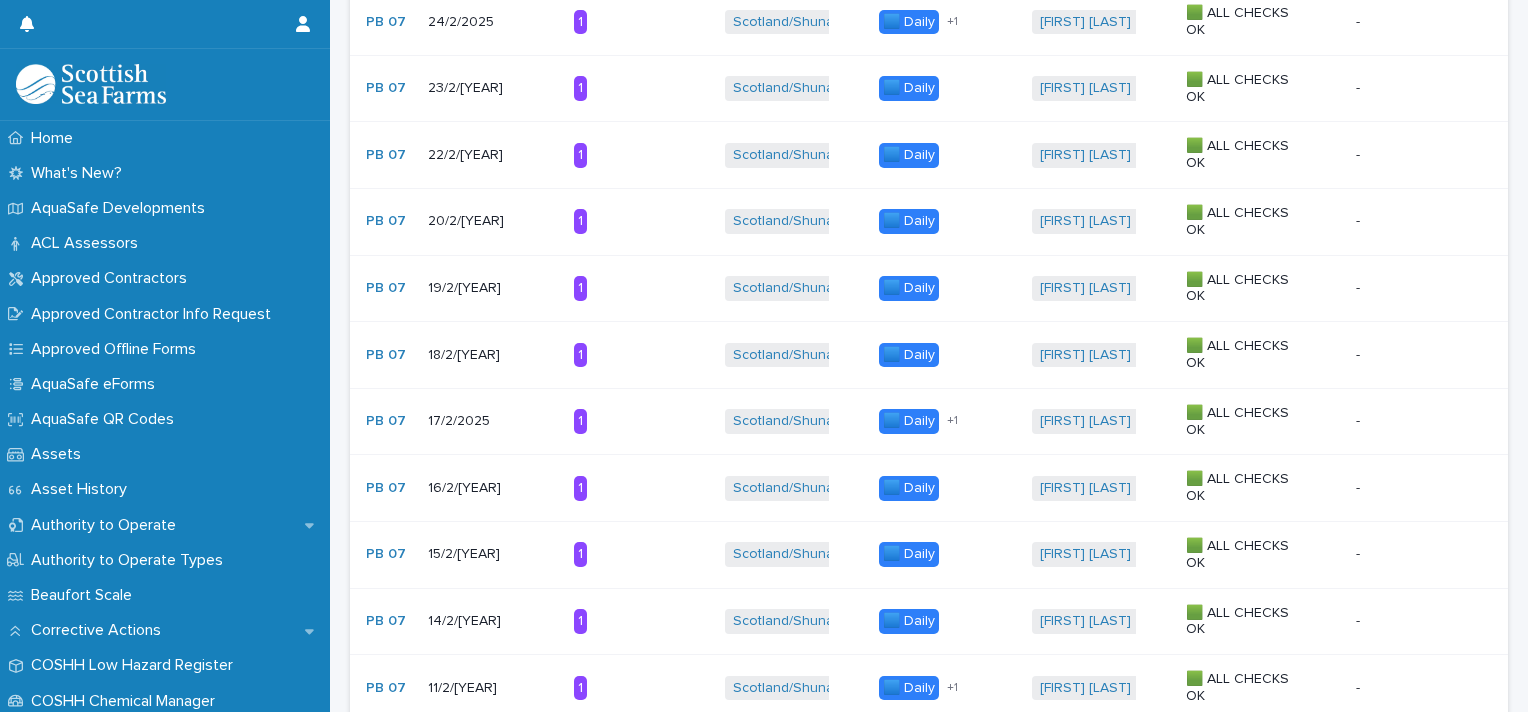 click on "20/2/[YEAR]" at bounding box center [490, 221] 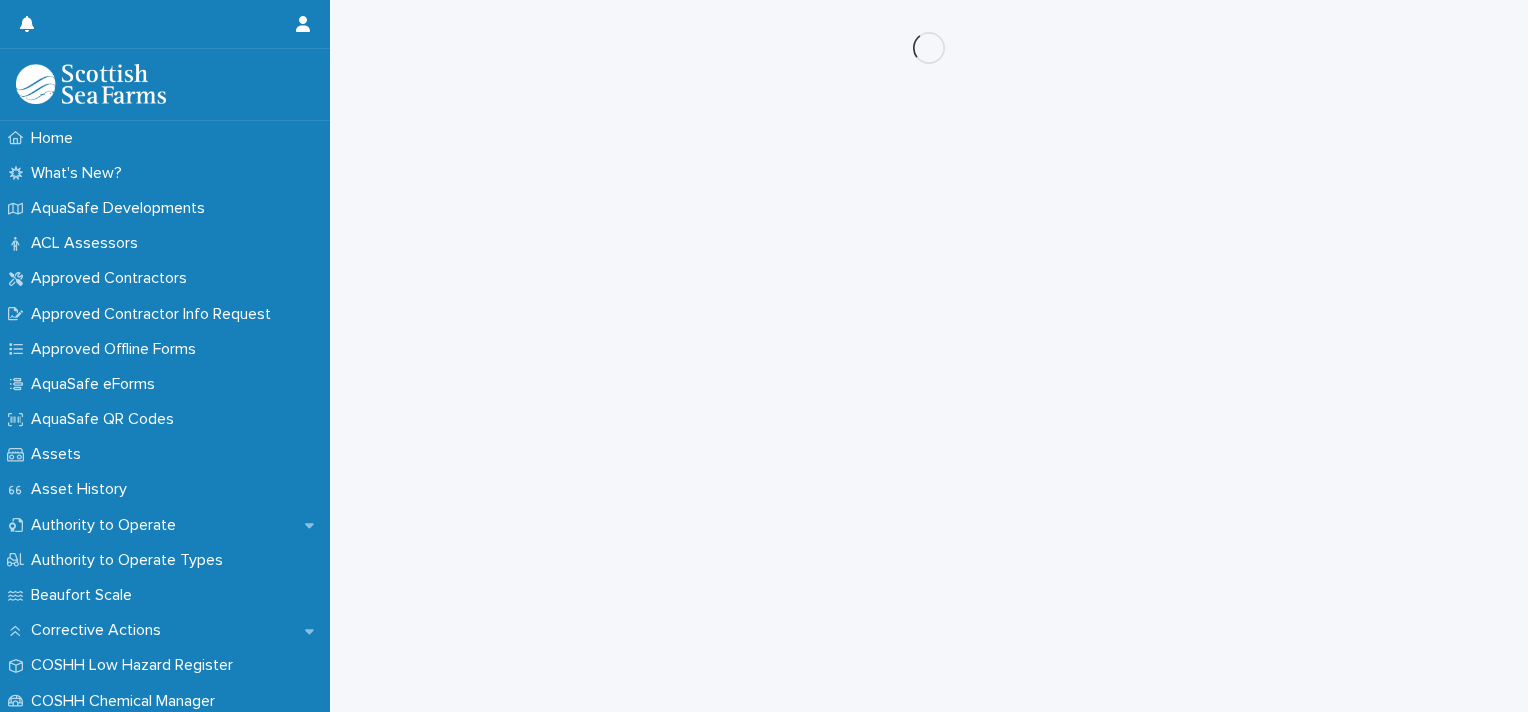 scroll, scrollTop: 0, scrollLeft: 0, axis: both 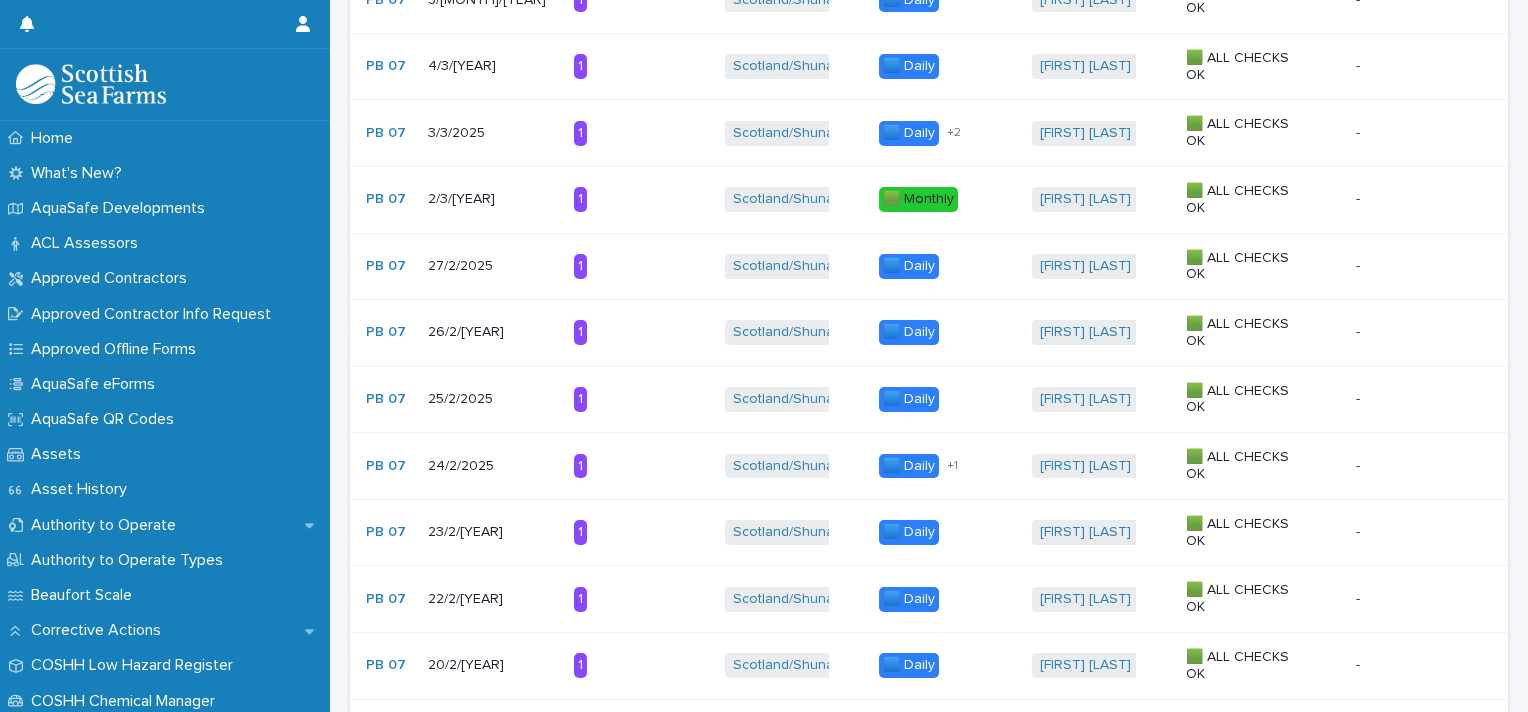 click on "27/2/2025" at bounding box center (493, 266) 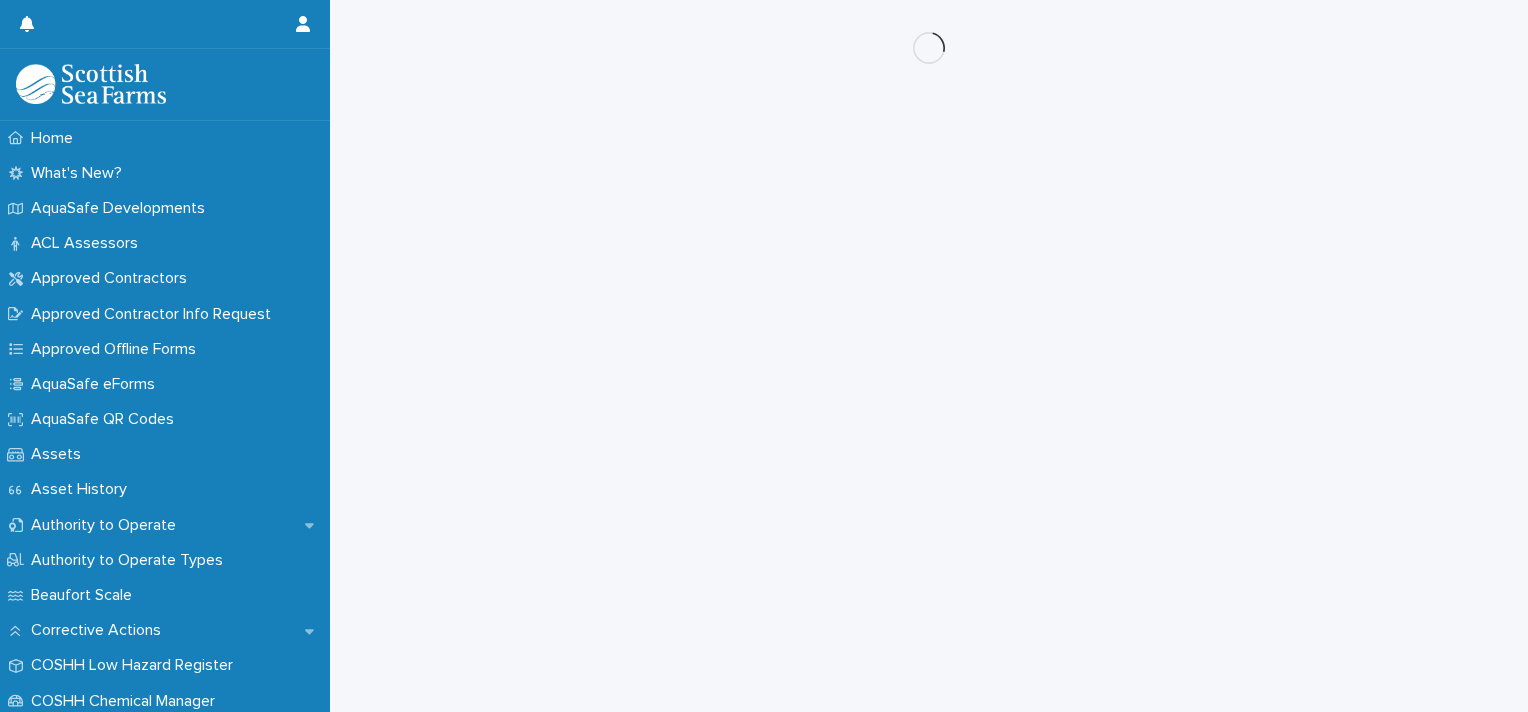 scroll, scrollTop: 0, scrollLeft: 0, axis: both 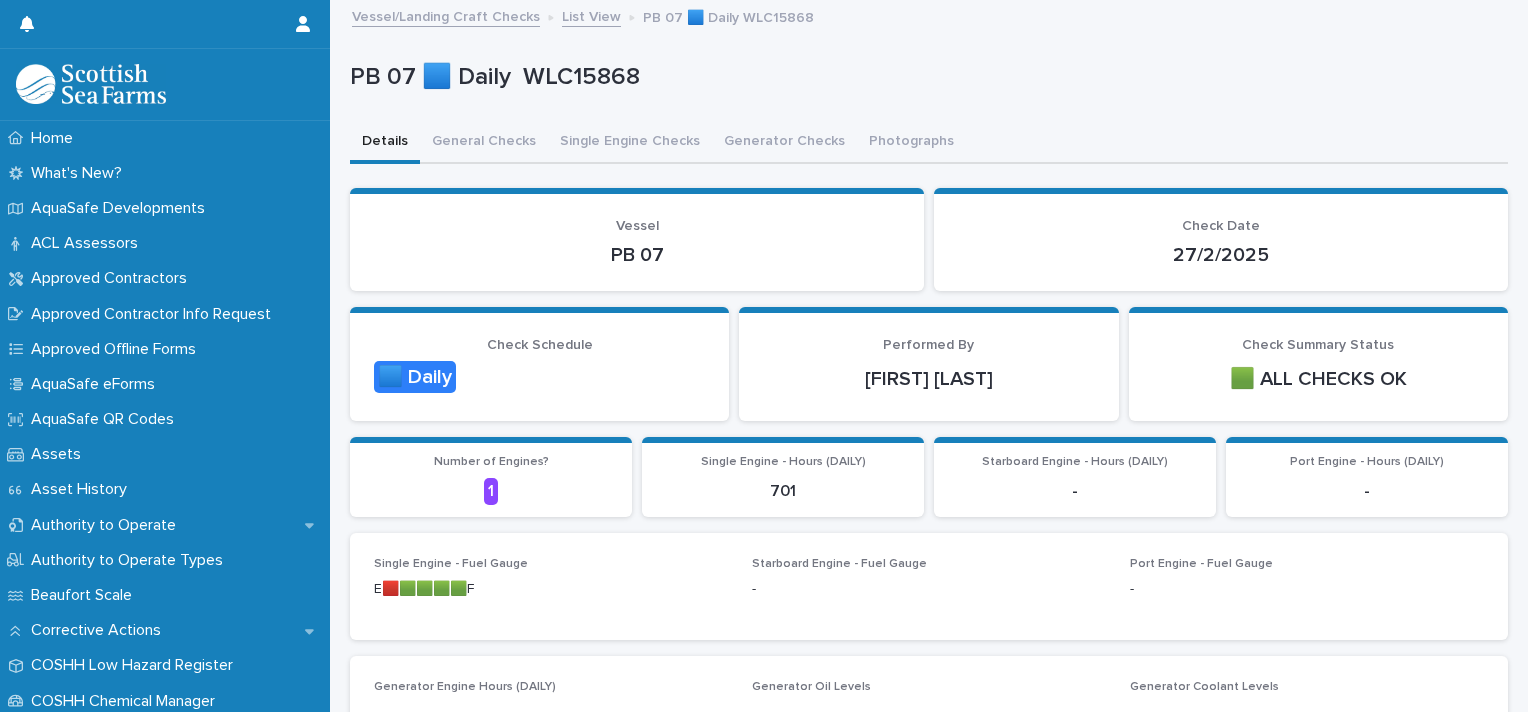 click on "Details General Checks Single Engine Checks Generator Checks Photographs" at bounding box center [929, 143] 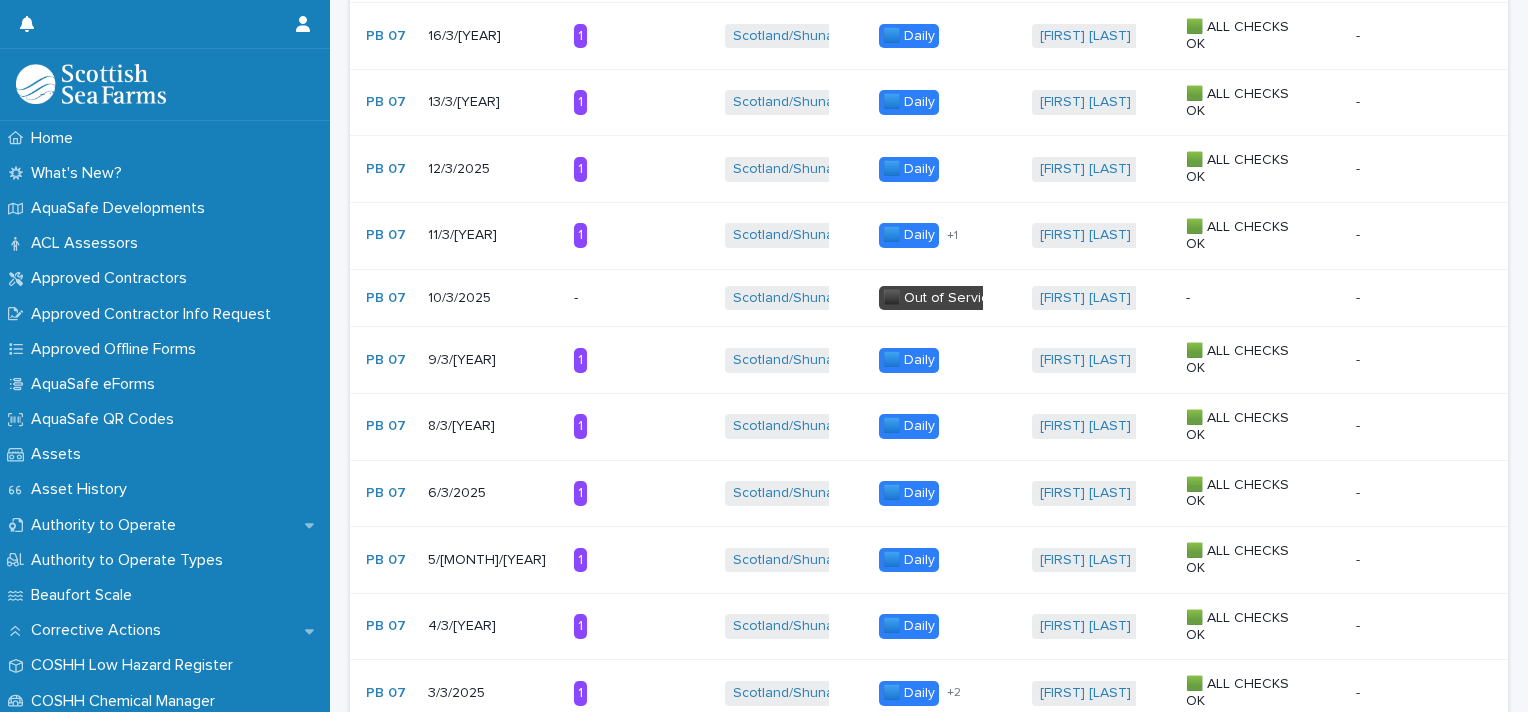 scroll, scrollTop: 640, scrollLeft: 0, axis: vertical 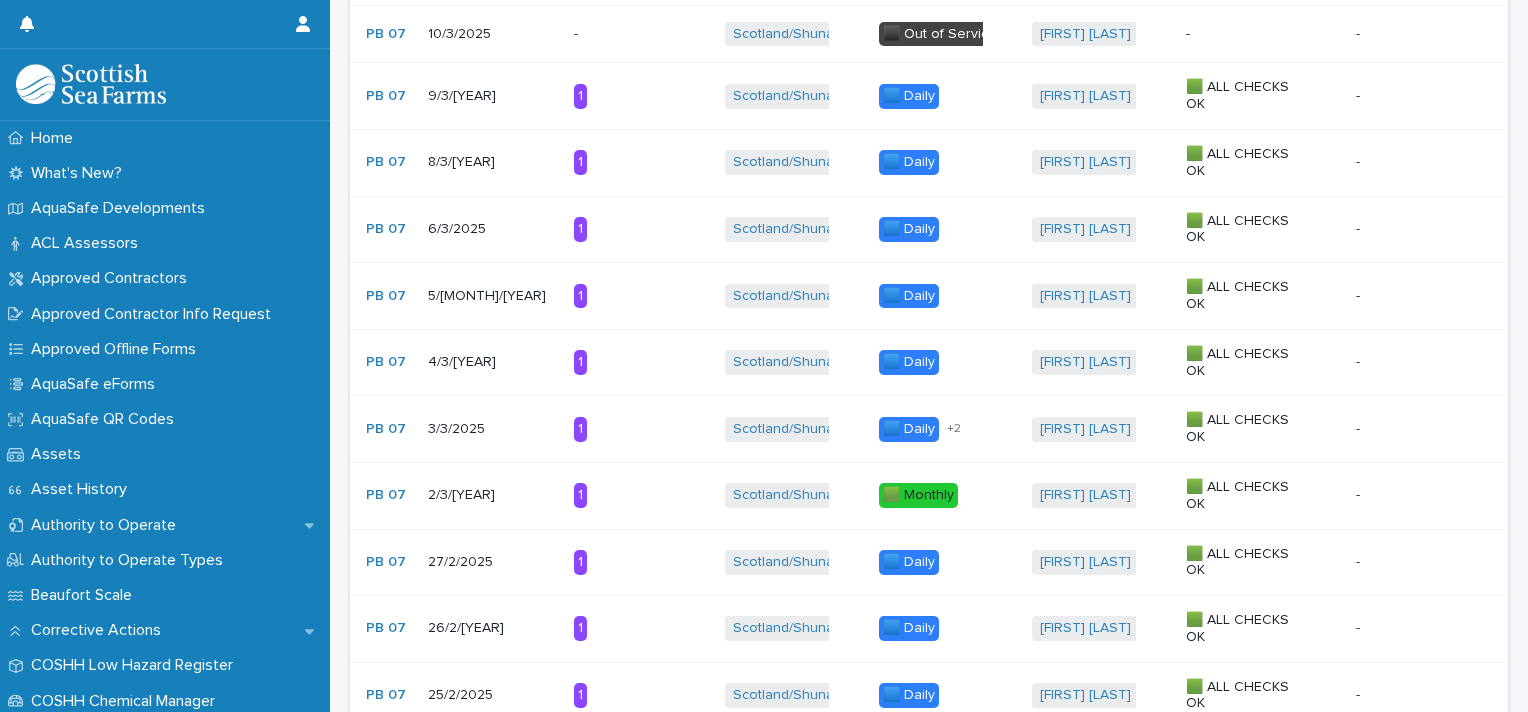 click on "2/3/[YEAR]" at bounding box center (490, 495) 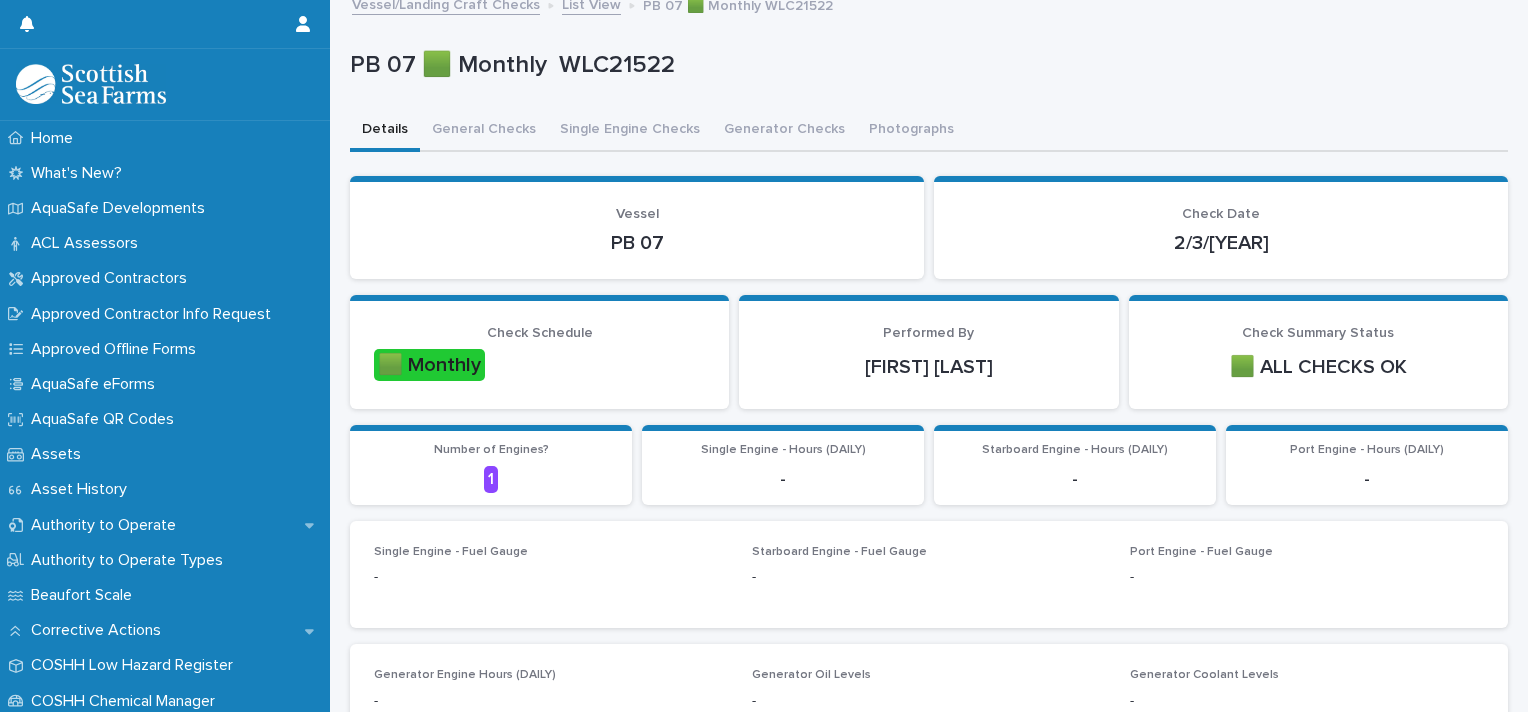scroll, scrollTop: 0, scrollLeft: 0, axis: both 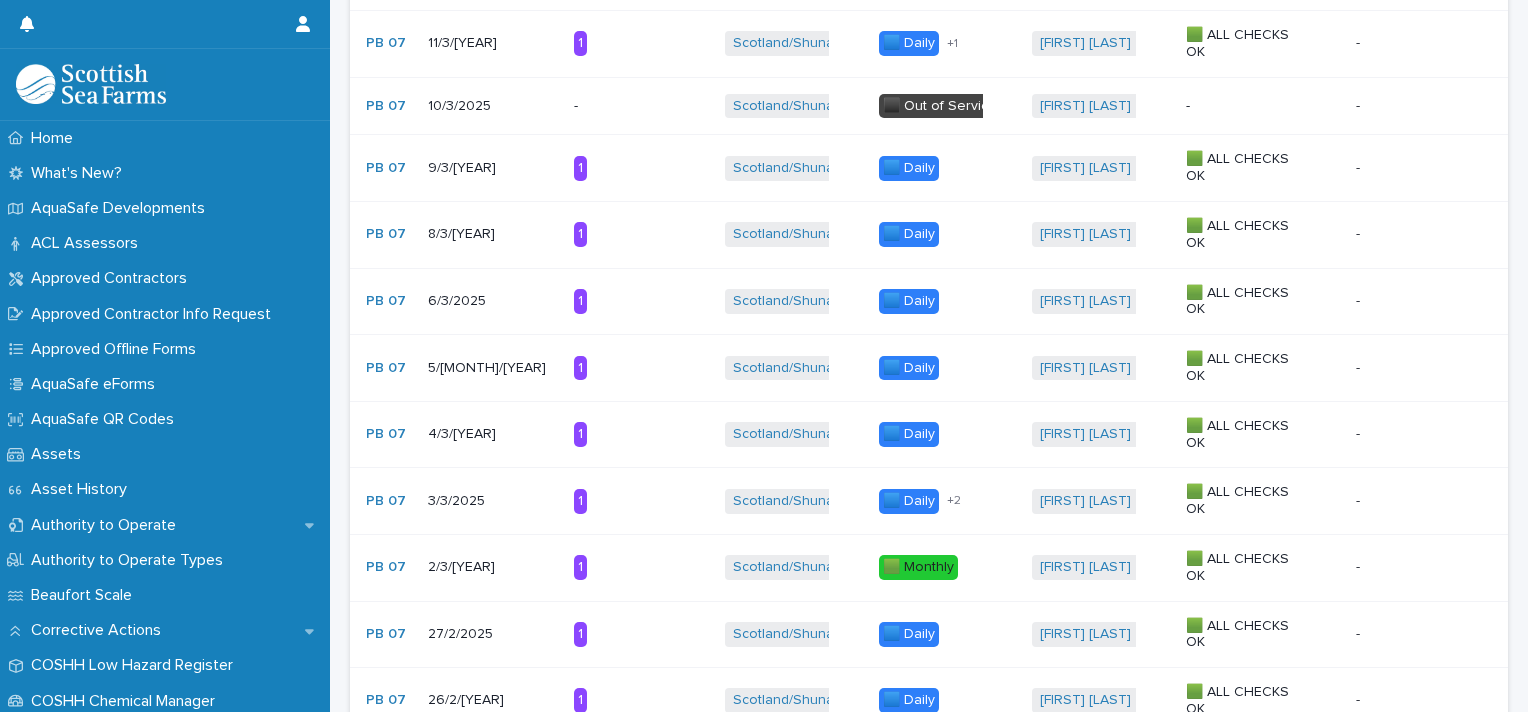 click on "3/3/2025" at bounding box center [490, 499] 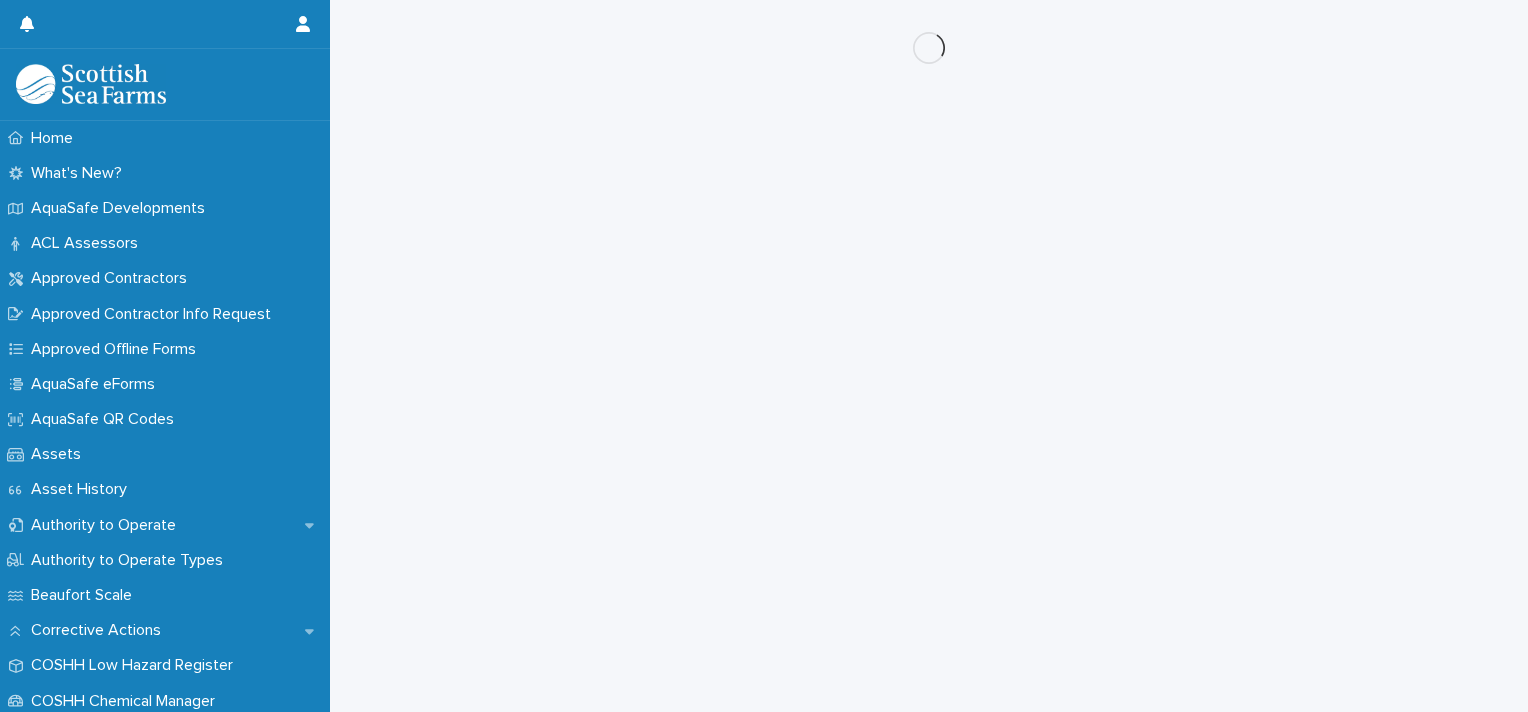 scroll, scrollTop: 0, scrollLeft: 0, axis: both 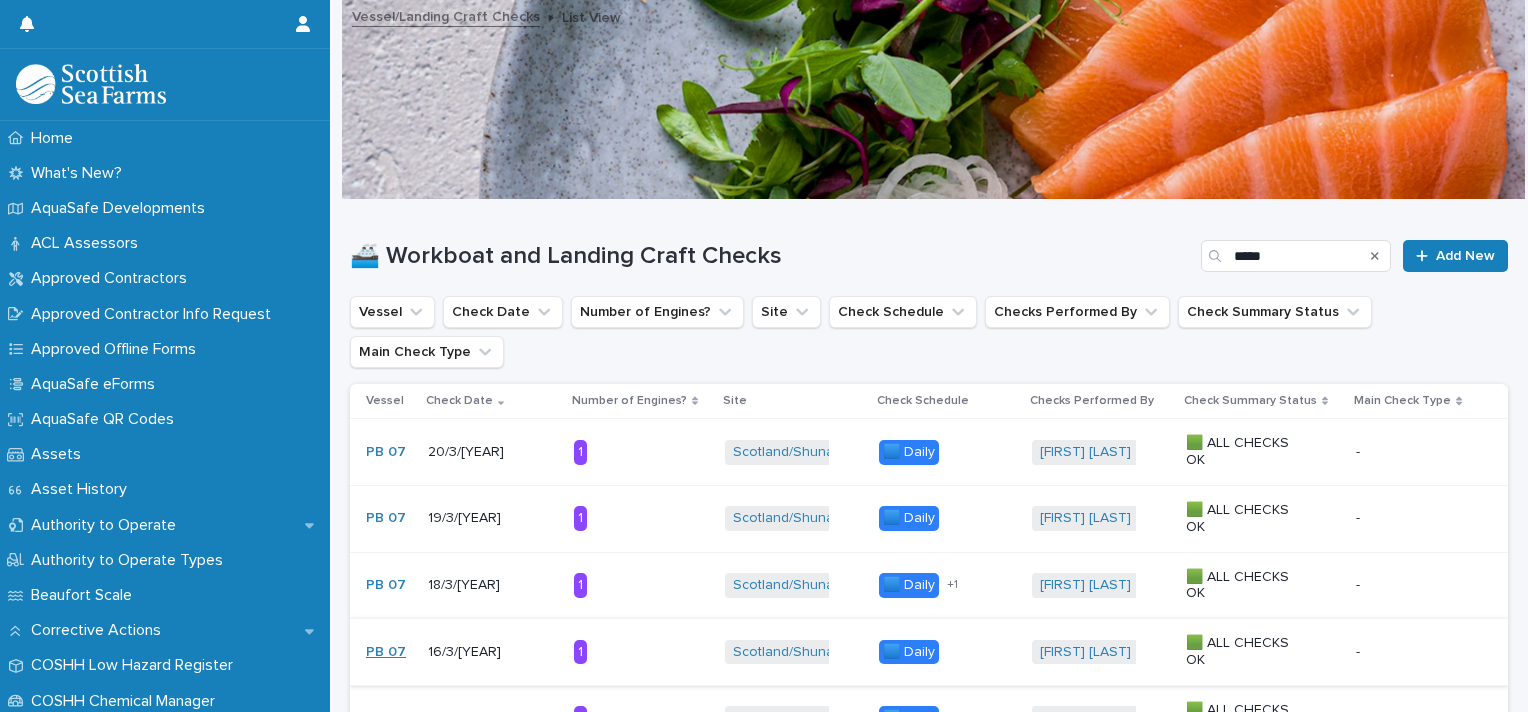 click on "PB 07" at bounding box center [386, 652] 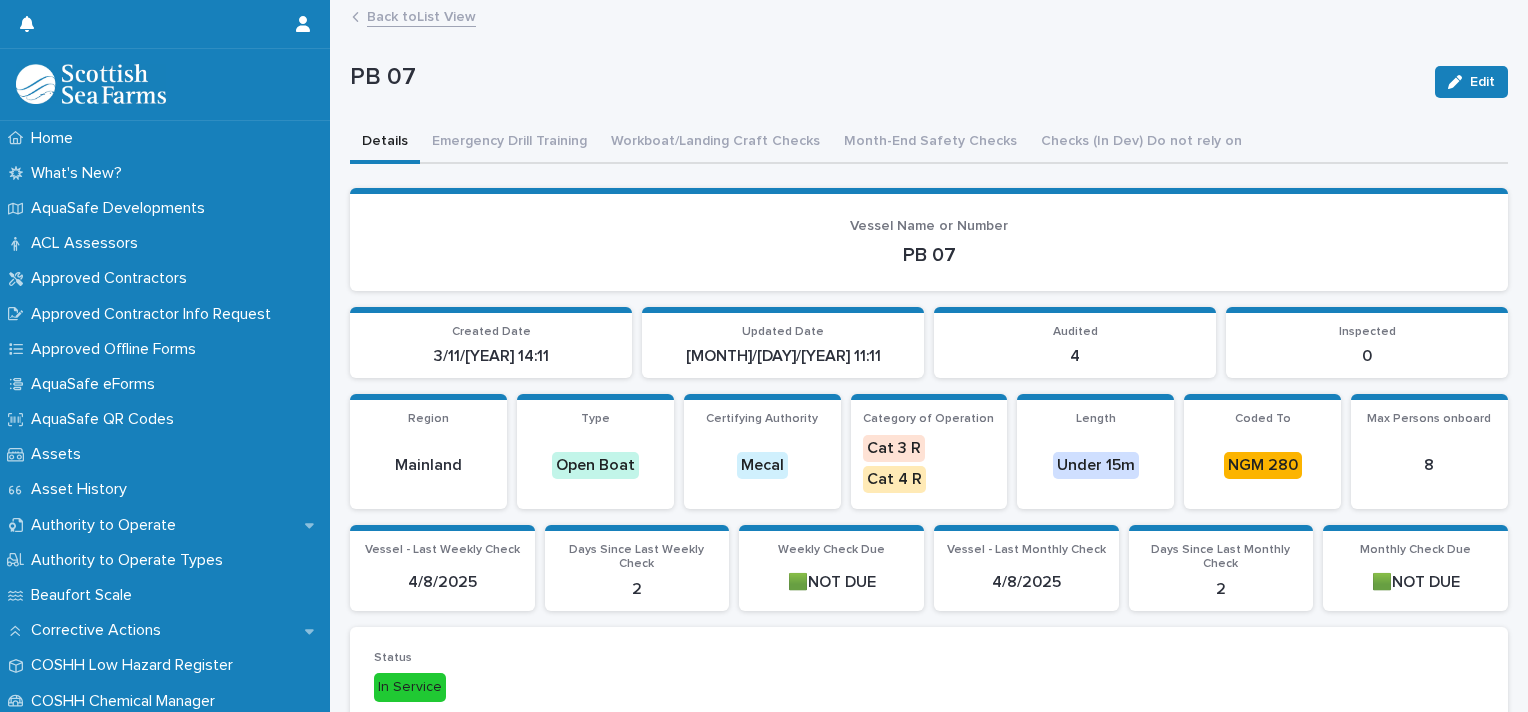 click on "Back to  List View" at bounding box center (421, 15) 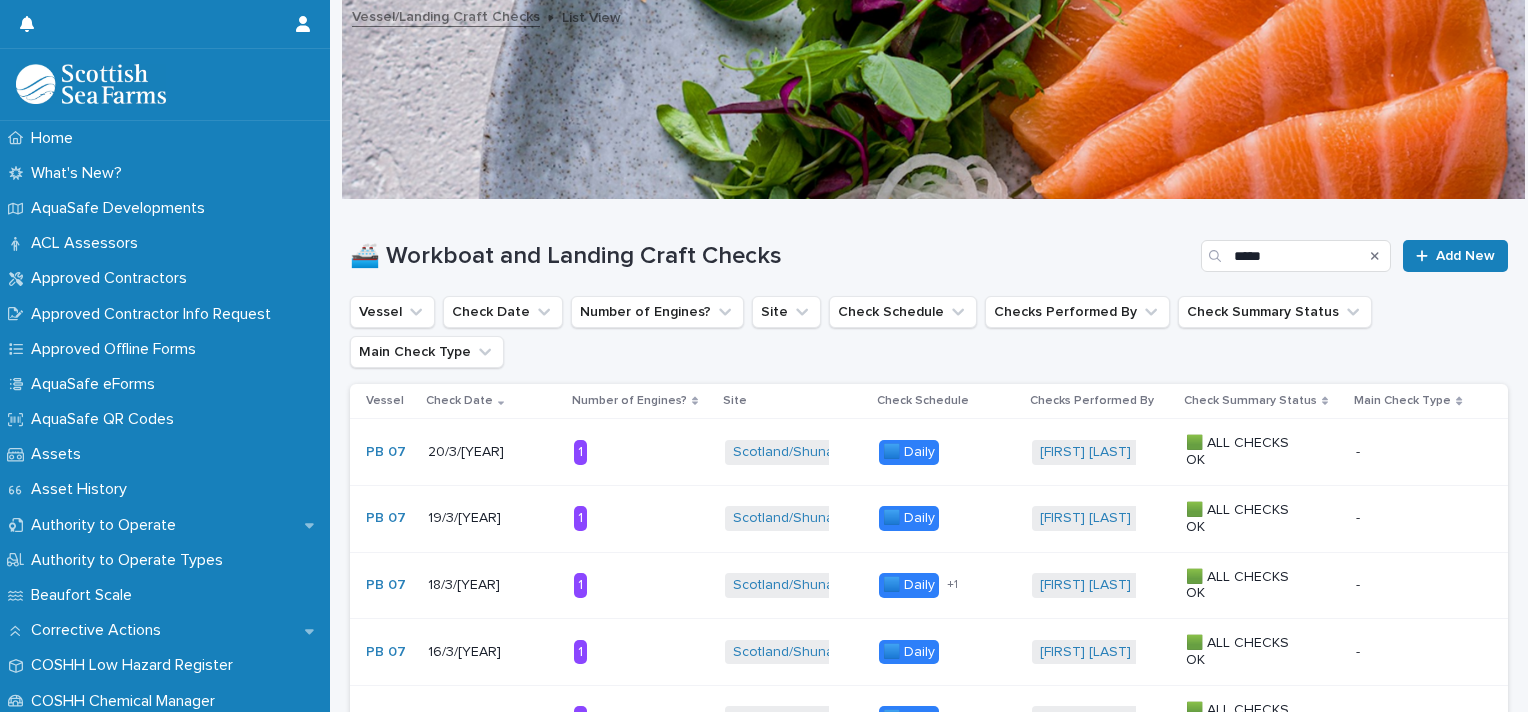 click on "13/3/[YEAR]" at bounding box center [490, 718] 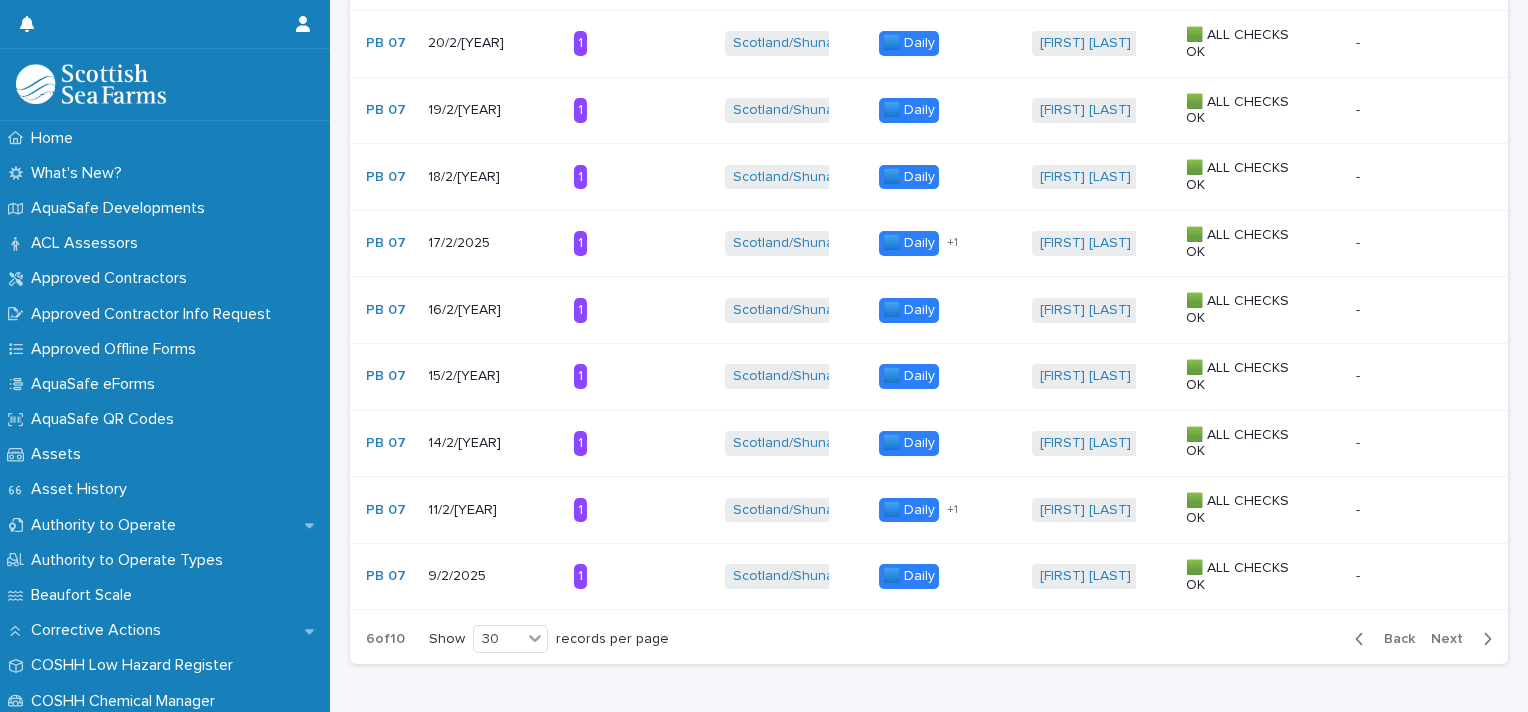 scroll, scrollTop: 1816, scrollLeft: 0, axis: vertical 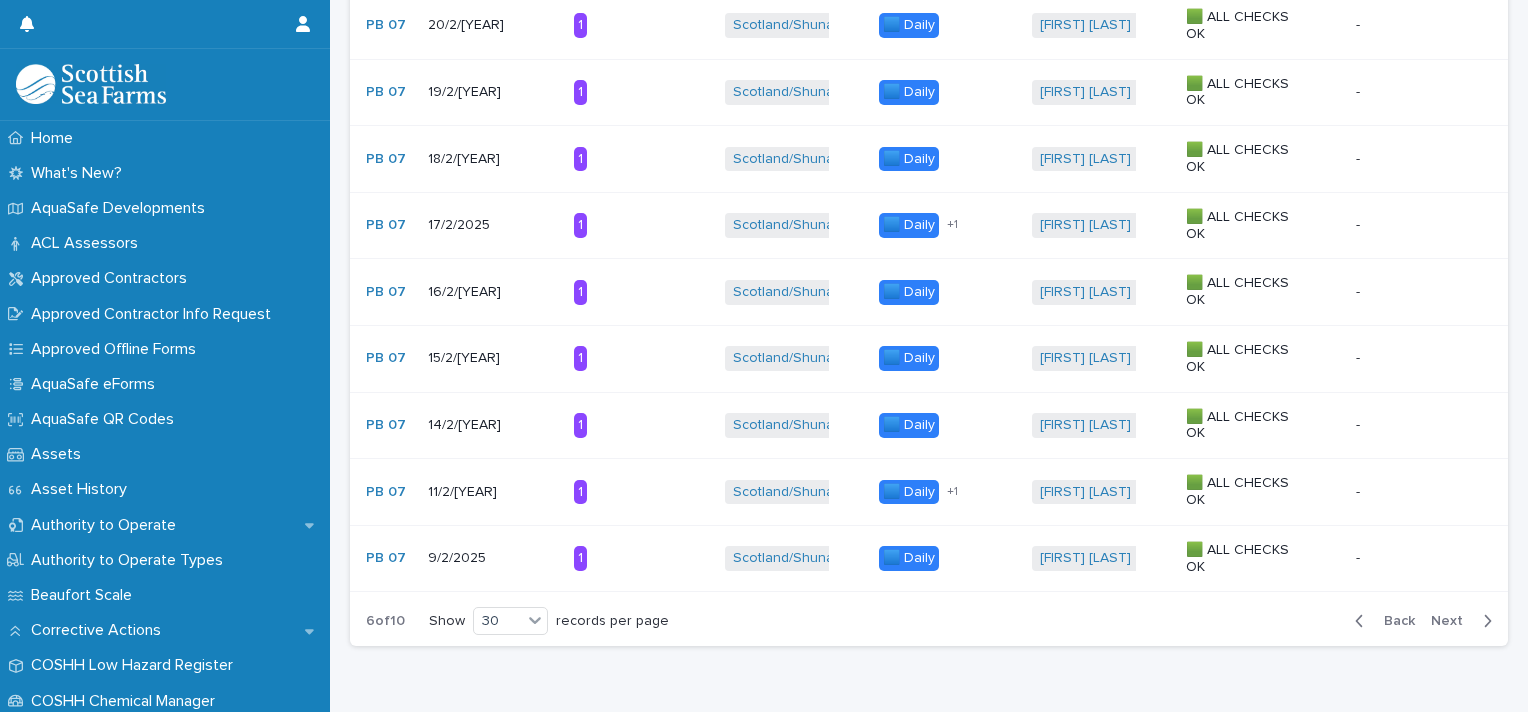 click on "Back" at bounding box center [1393, 621] 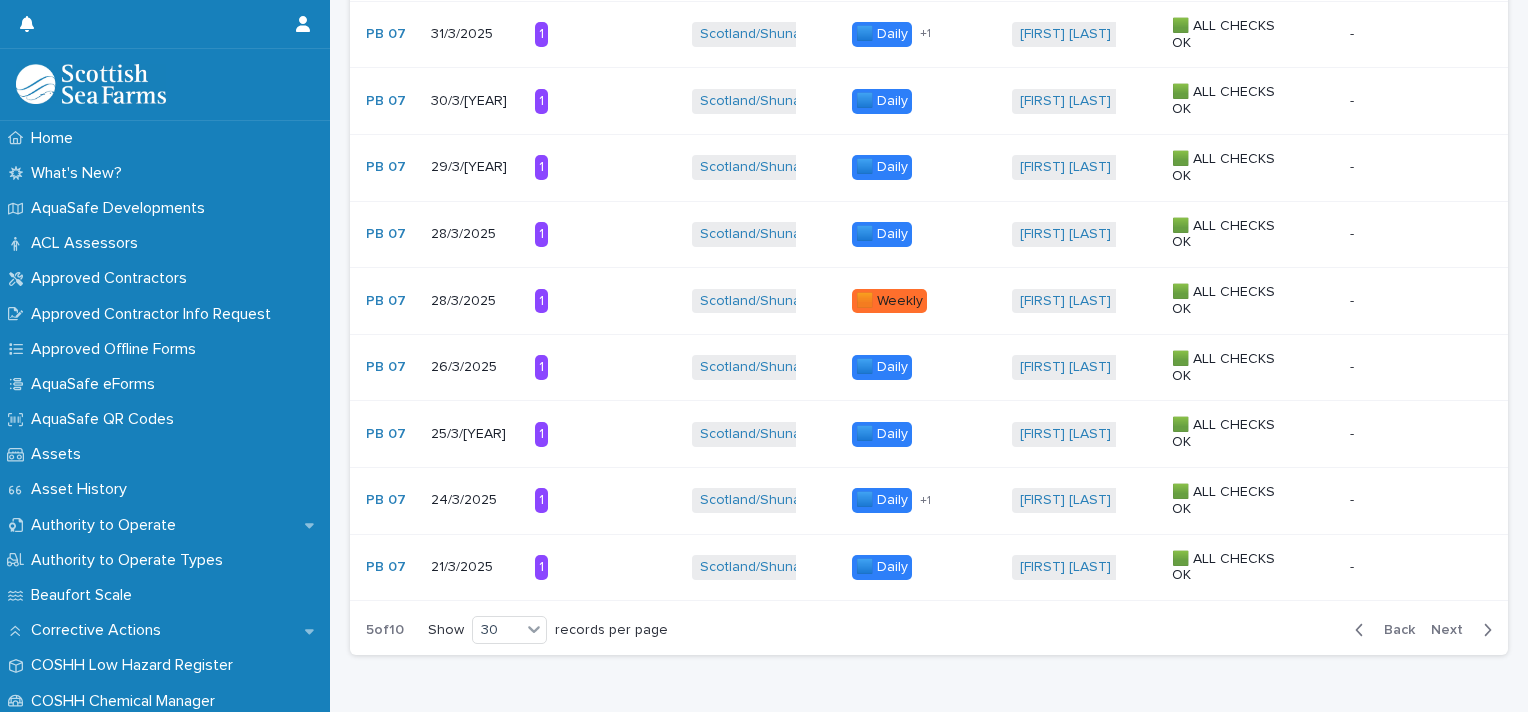 click on "21/3/2025" at bounding box center (475, 567) 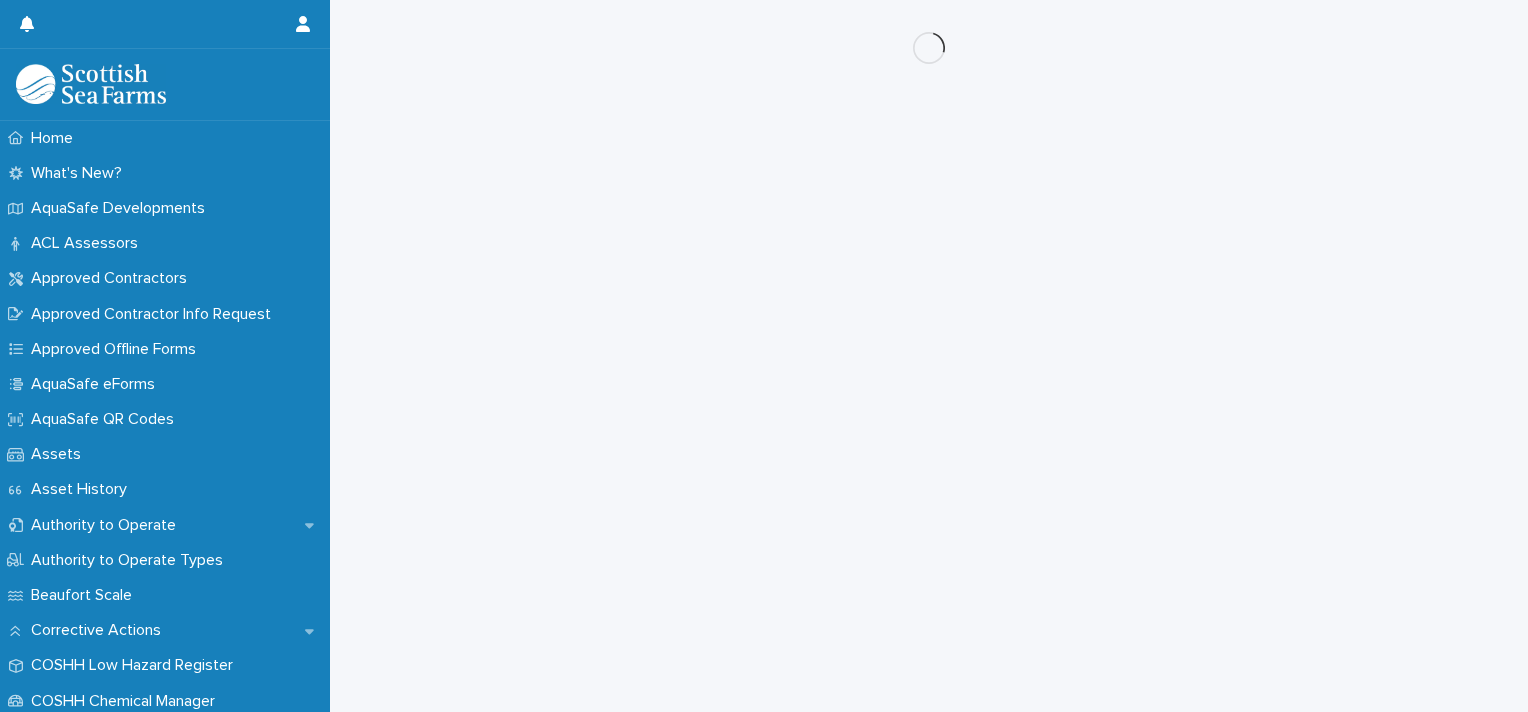 scroll, scrollTop: 0, scrollLeft: 0, axis: both 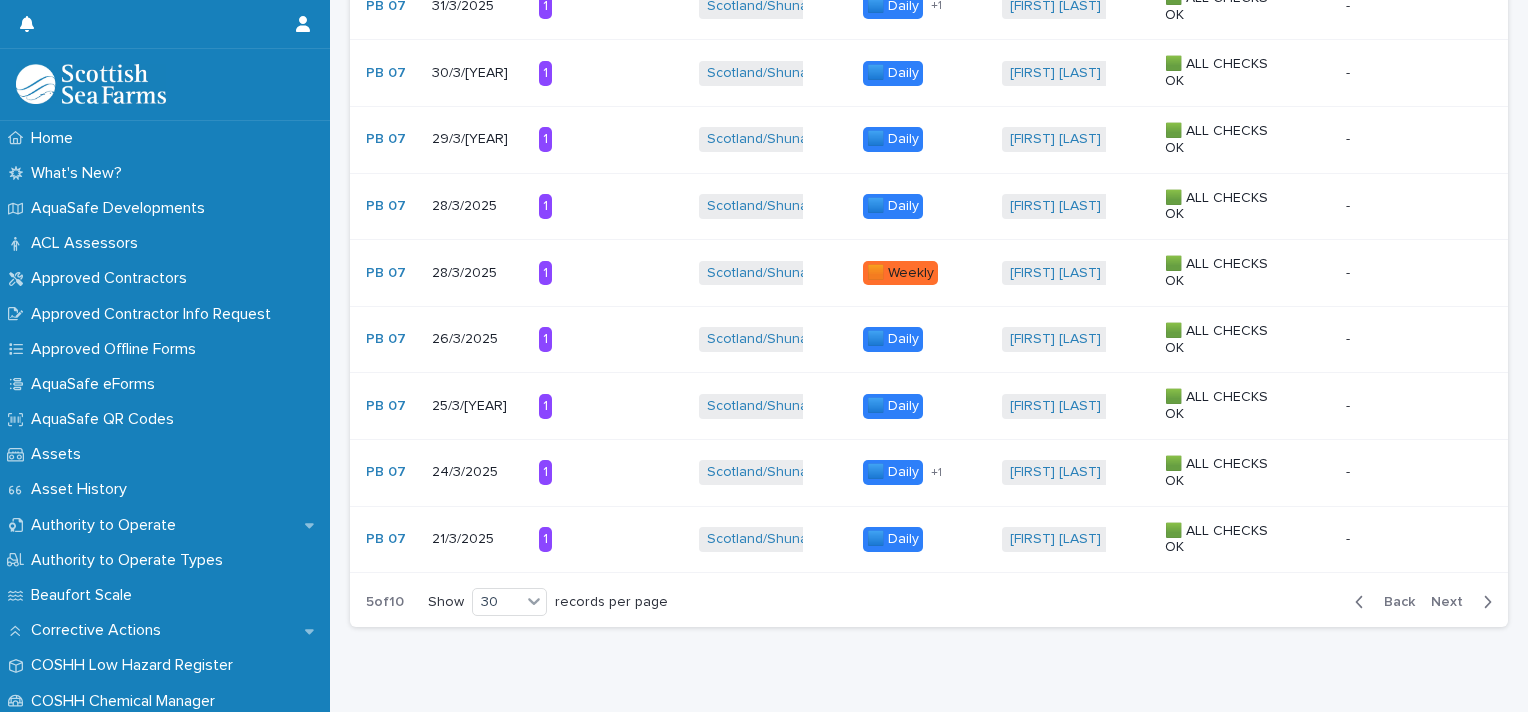click on "24/3/2025" at bounding box center [477, 472] 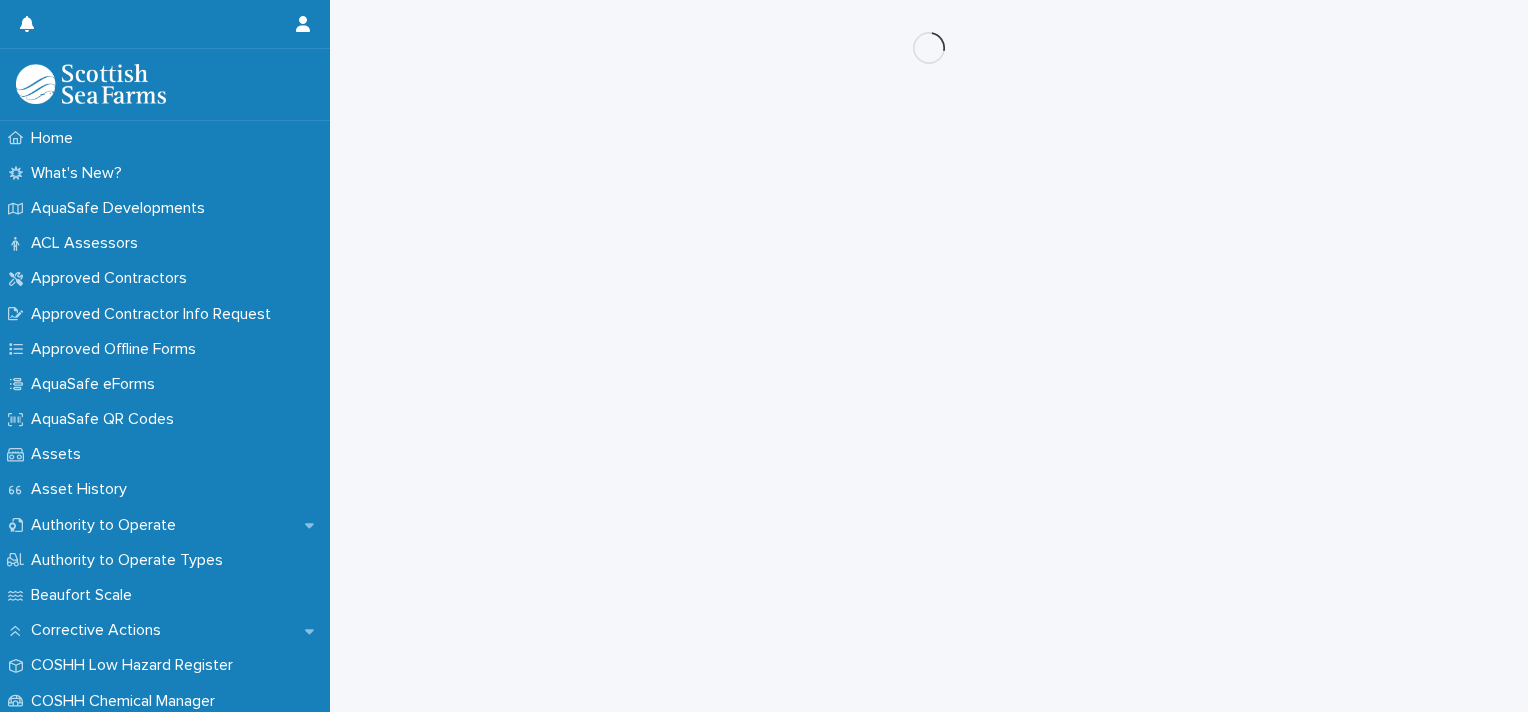 scroll, scrollTop: 0, scrollLeft: 0, axis: both 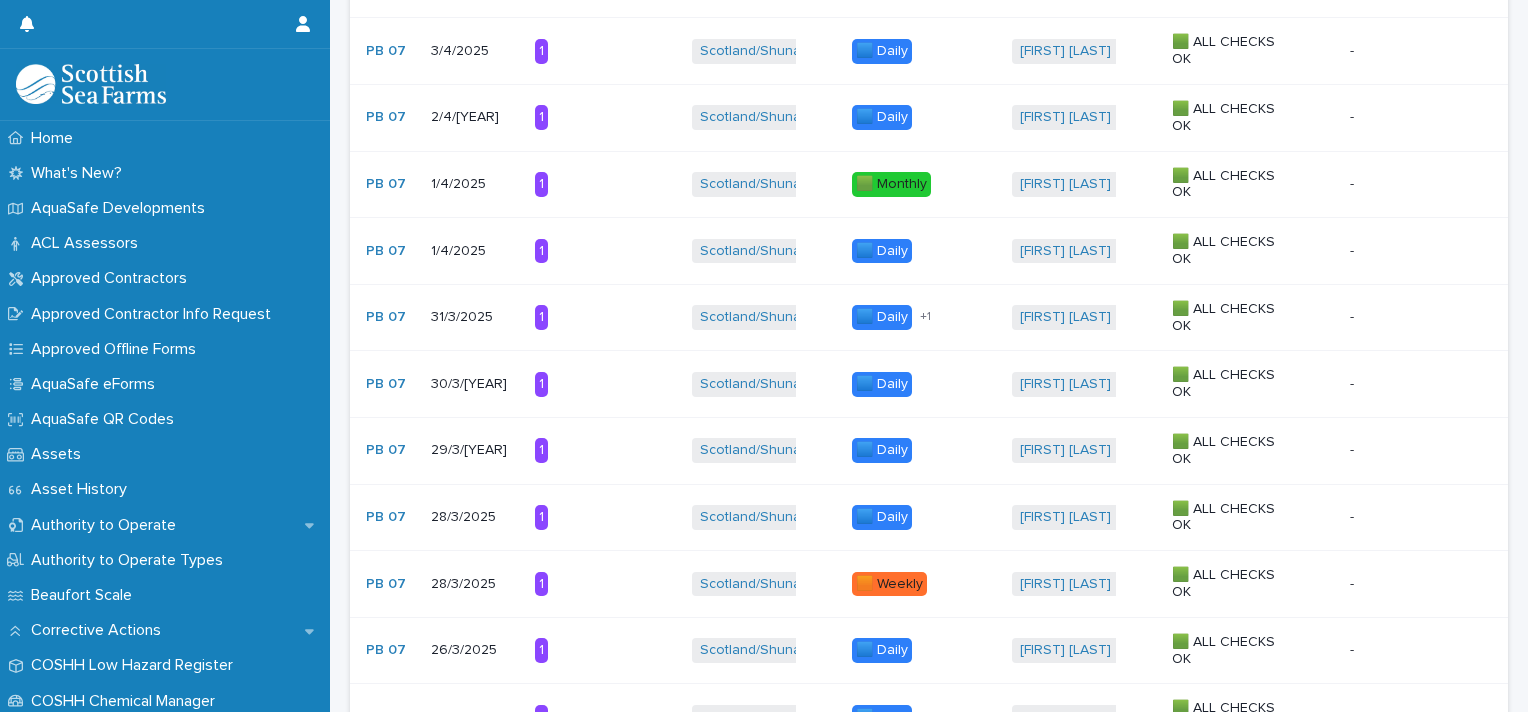click on "26/3/2025" at bounding box center [475, 650] 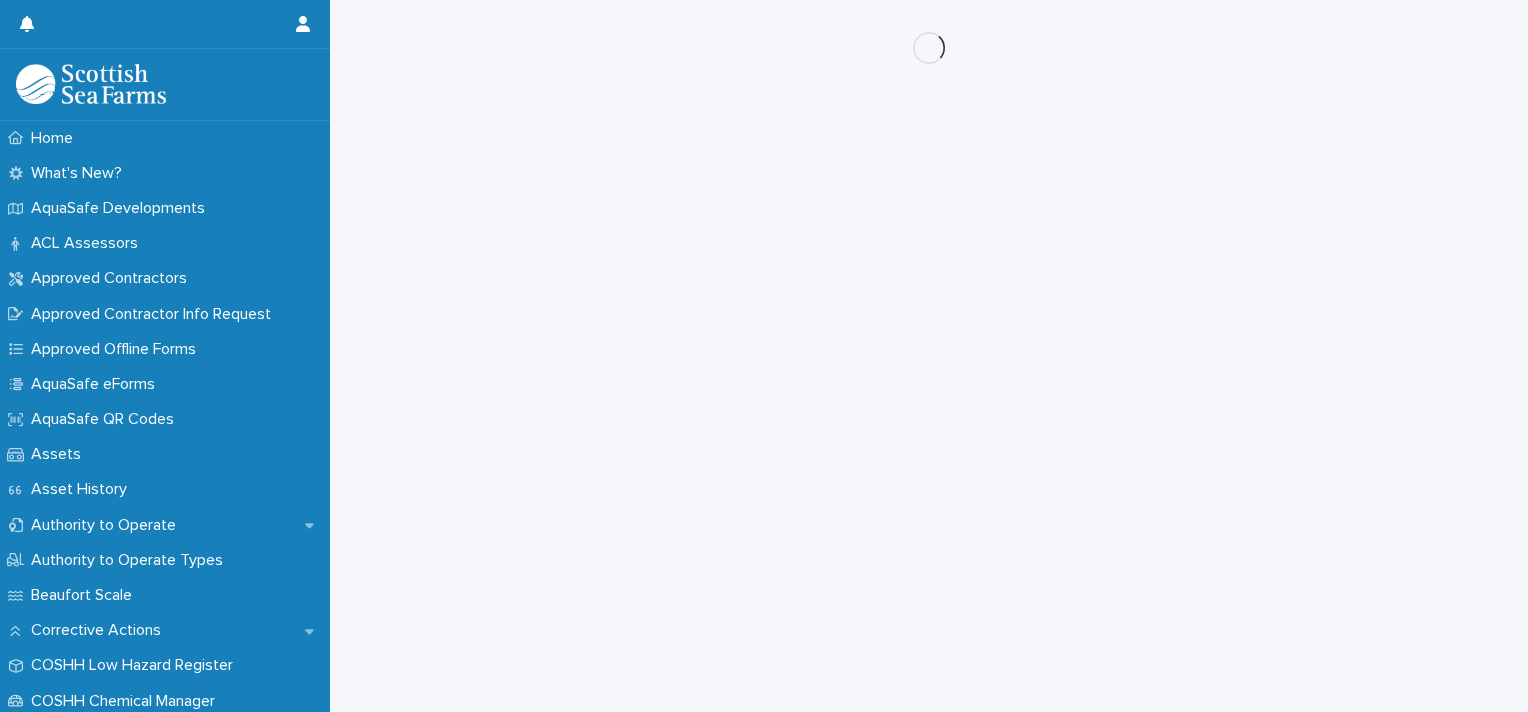 scroll, scrollTop: 0, scrollLeft: 0, axis: both 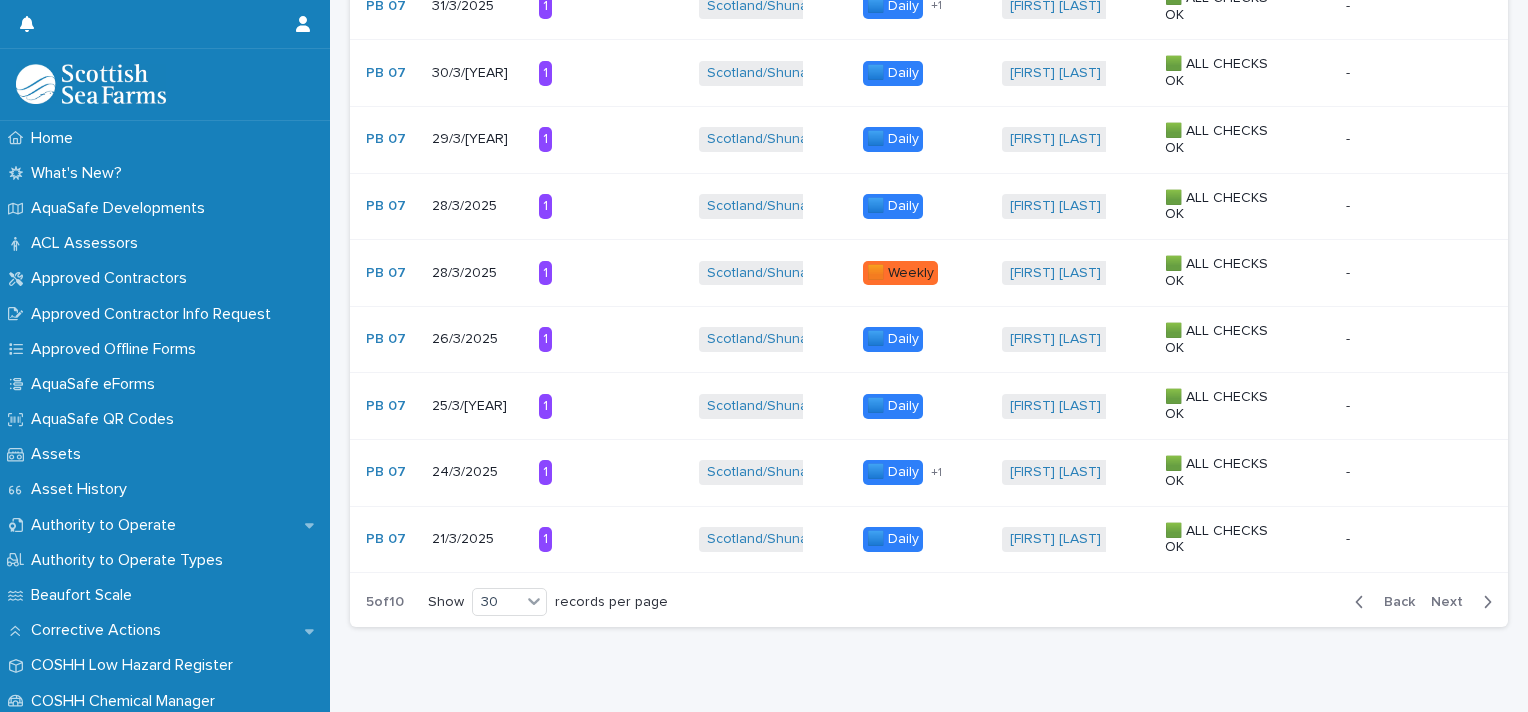 click on "Back" at bounding box center [1393, 602] 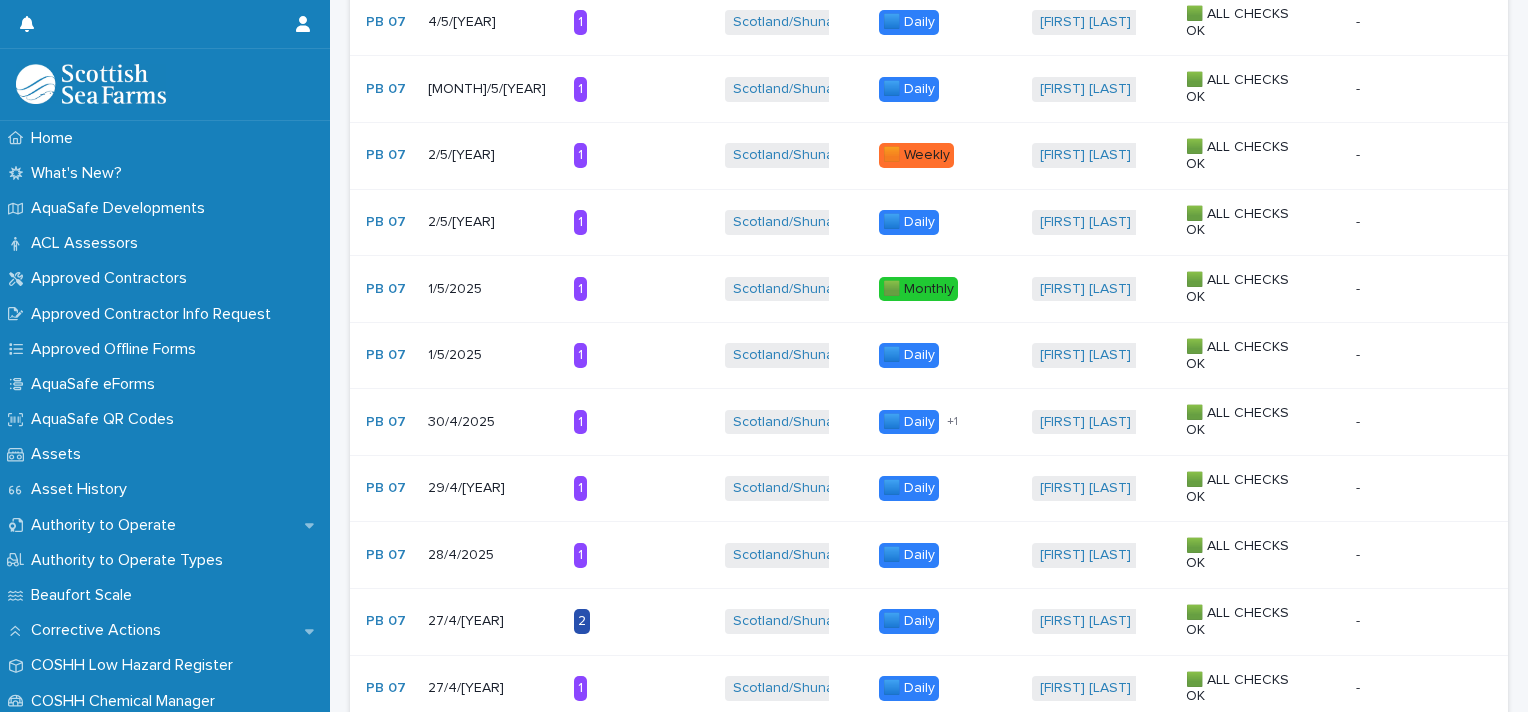 scroll, scrollTop: 1004, scrollLeft: 0, axis: vertical 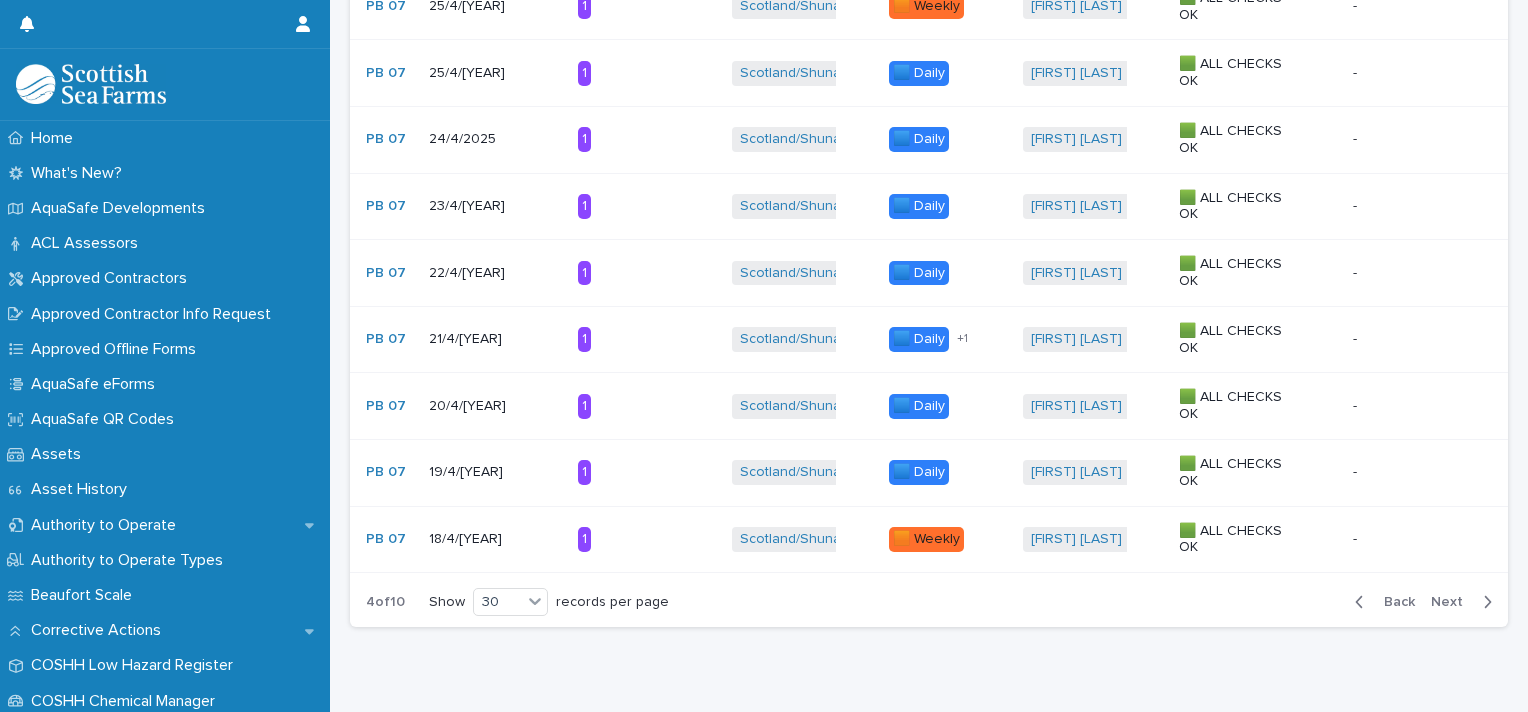 click on "Back" at bounding box center [1393, 602] 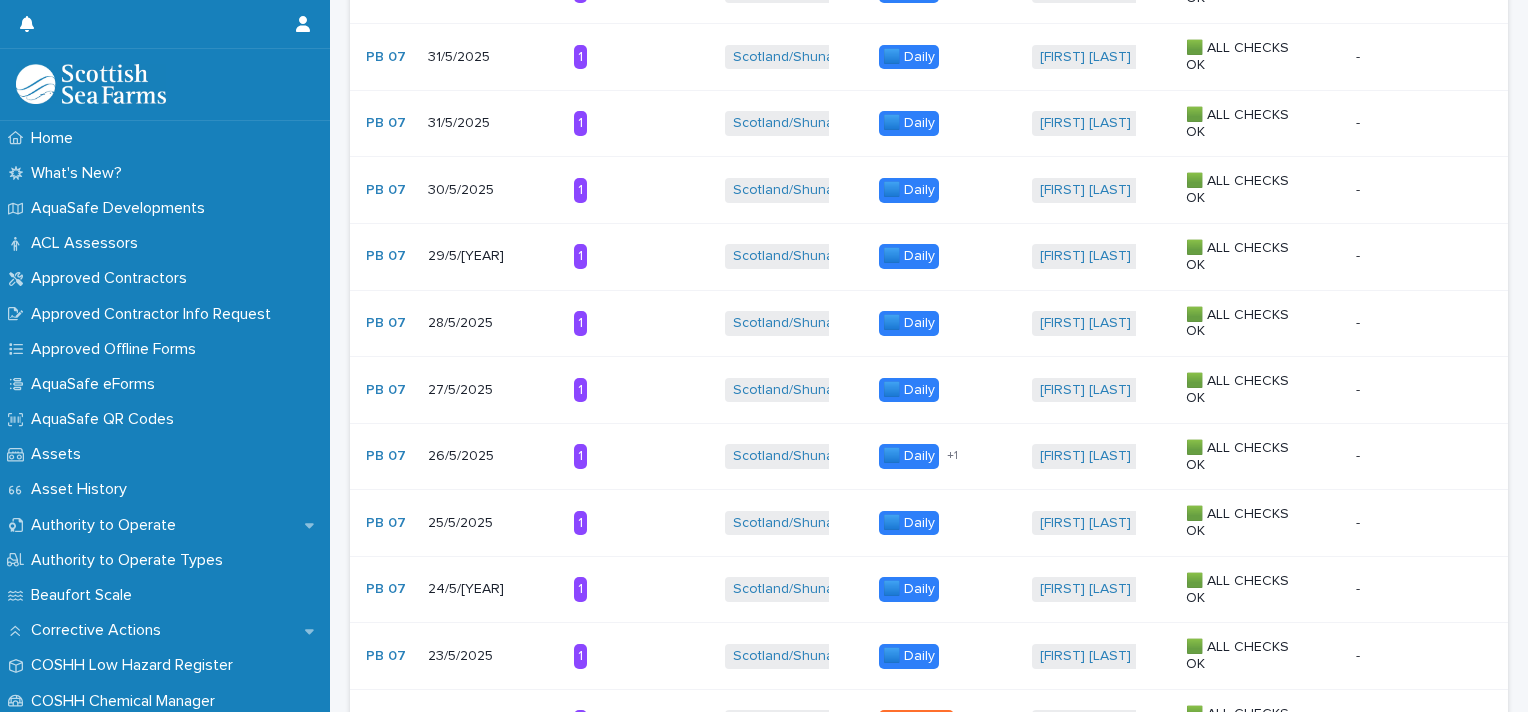 scroll, scrollTop: 924, scrollLeft: 0, axis: vertical 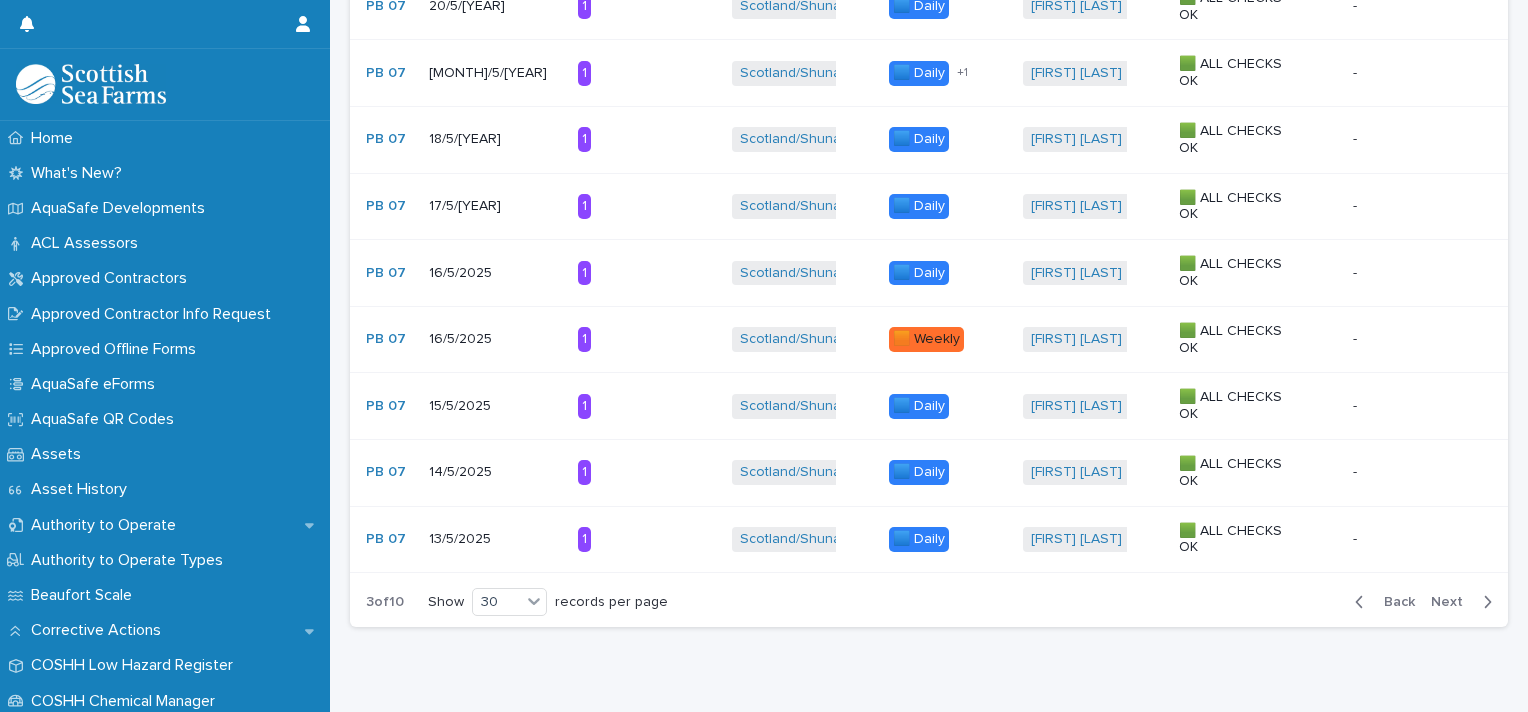 click on "Back" at bounding box center [1393, 602] 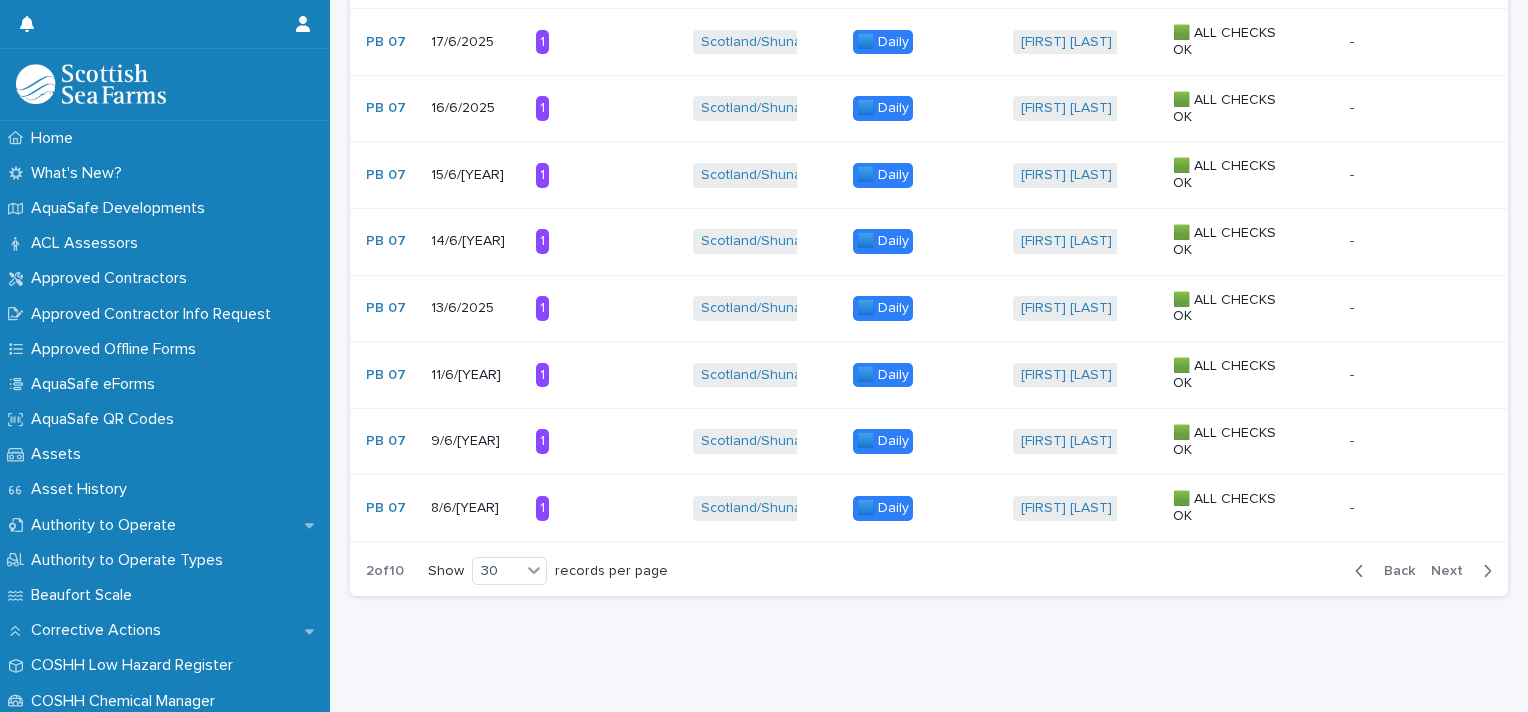 scroll, scrollTop: 1808, scrollLeft: 0, axis: vertical 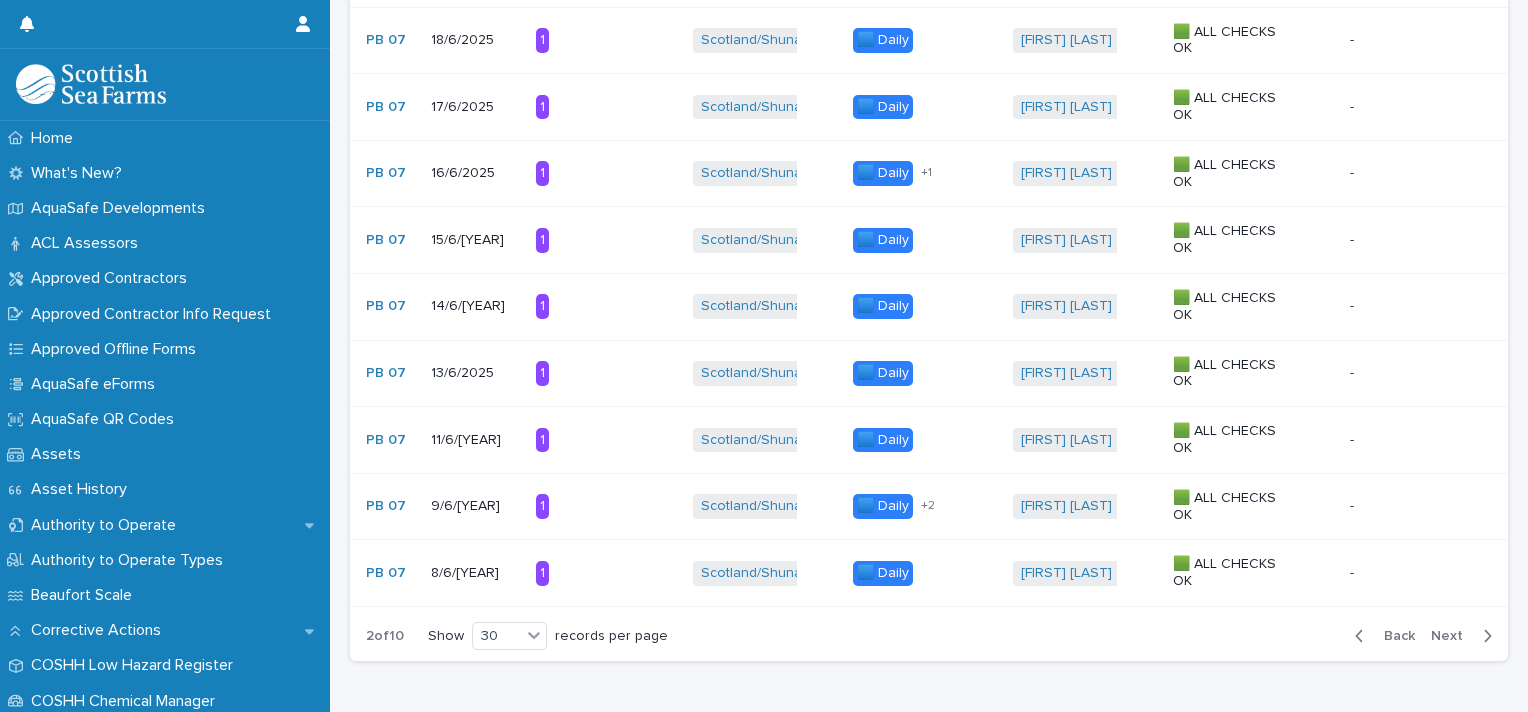 click on "9/6/[YEAR]" at bounding box center (476, 506) 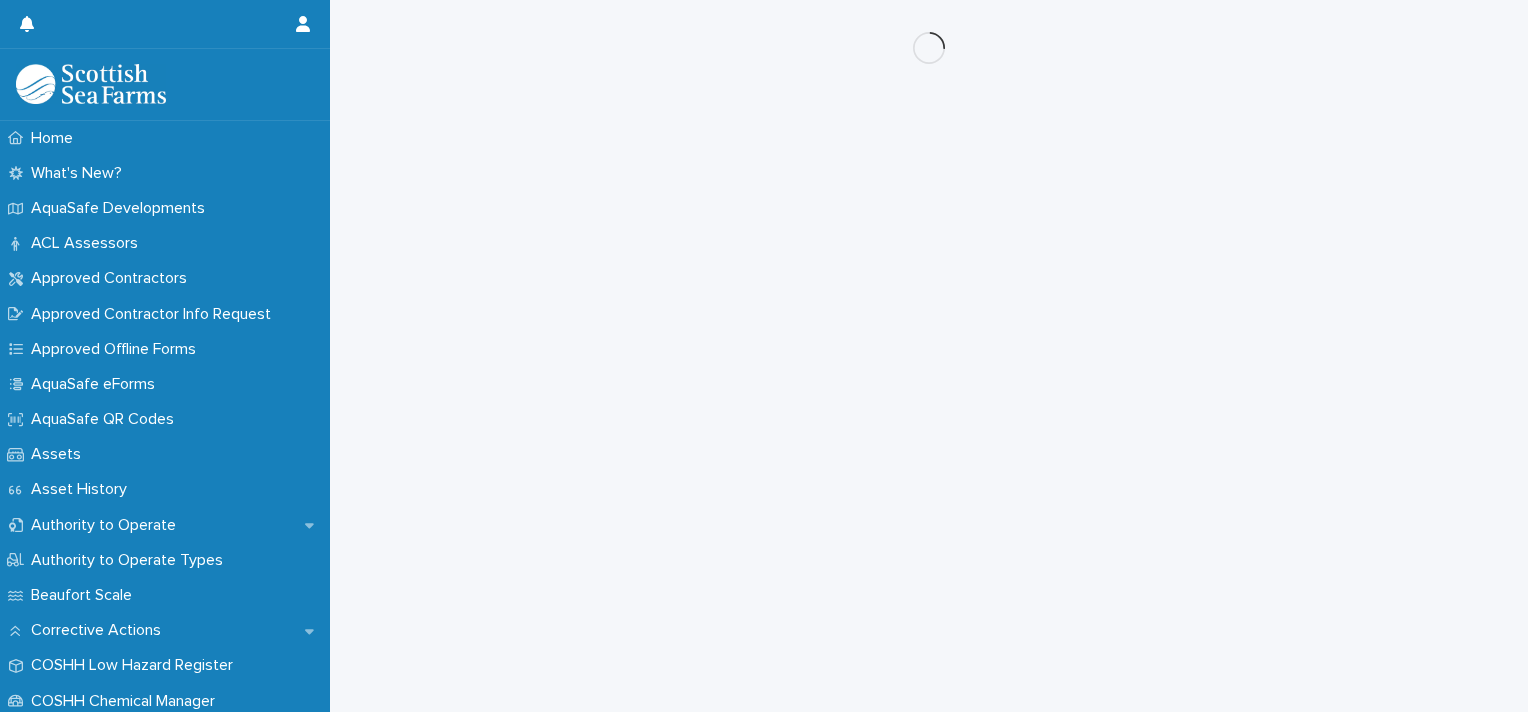scroll, scrollTop: 0, scrollLeft: 0, axis: both 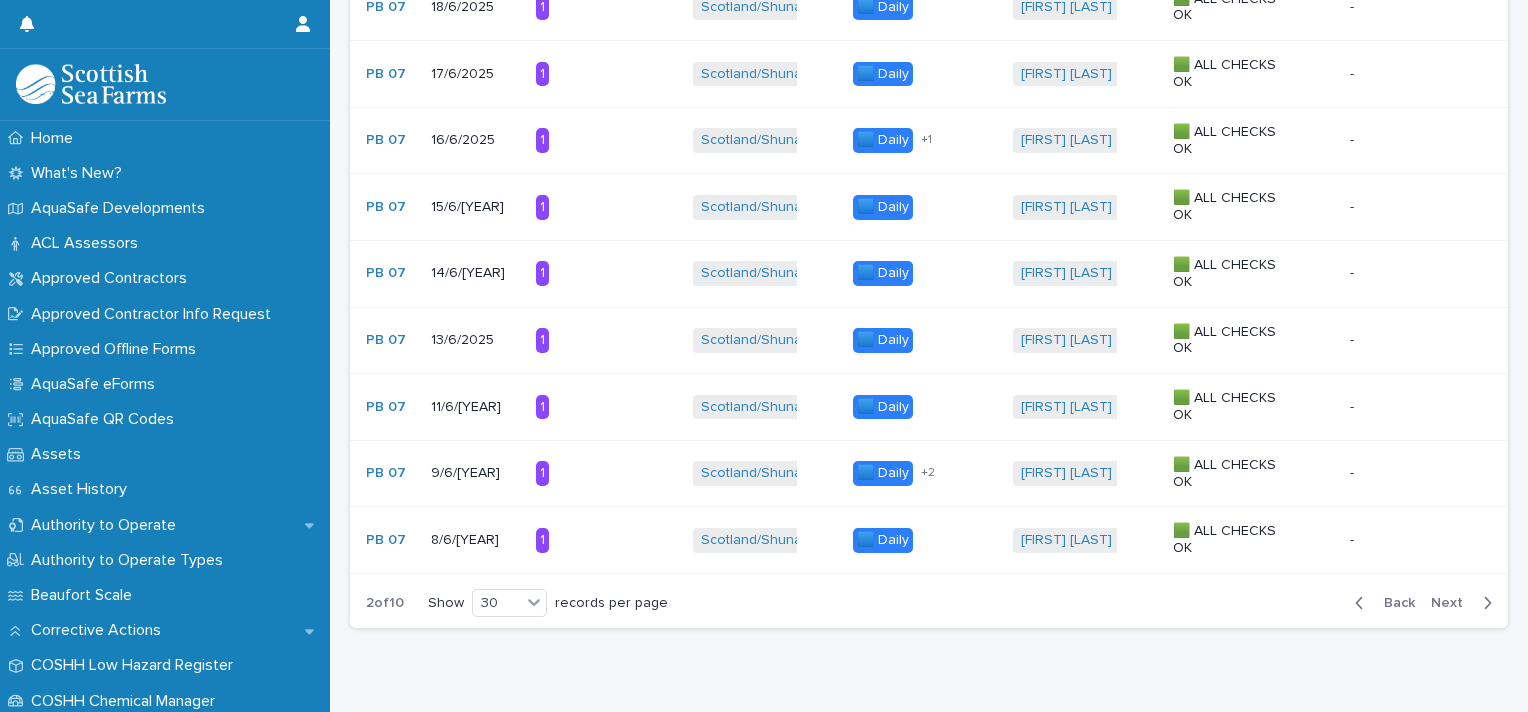 click on "11/6/[YEAR]" at bounding box center [476, 407] 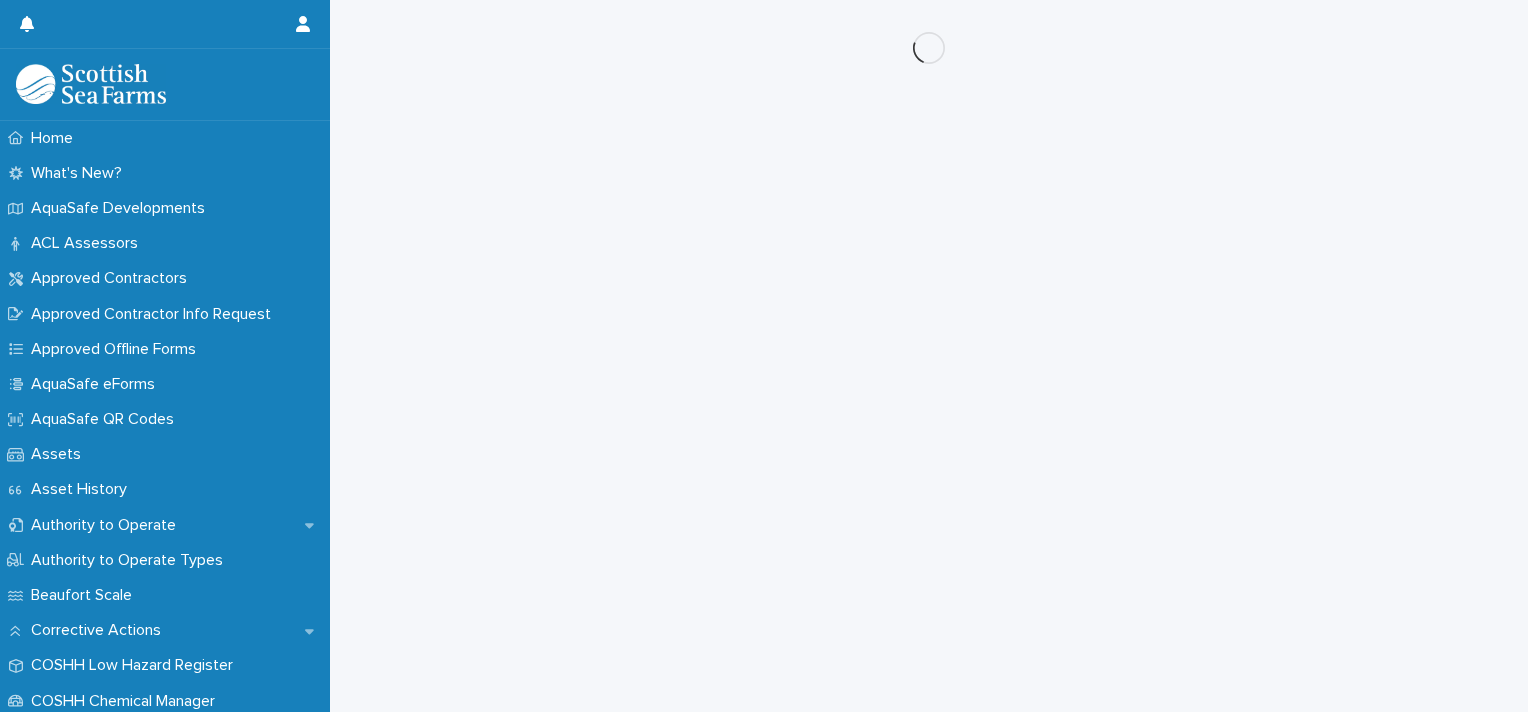 scroll, scrollTop: 0, scrollLeft: 0, axis: both 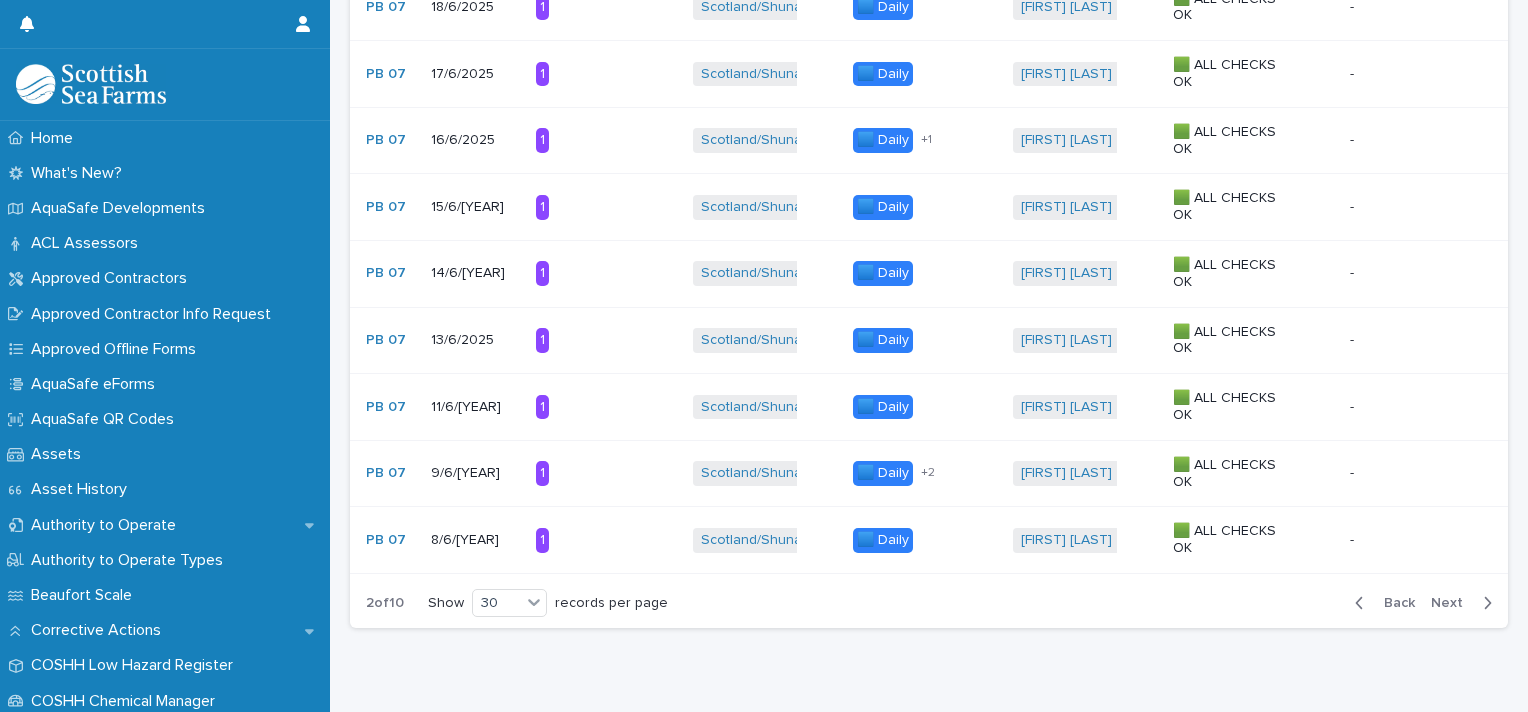 click on "Back" at bounding box center (1393, 603) 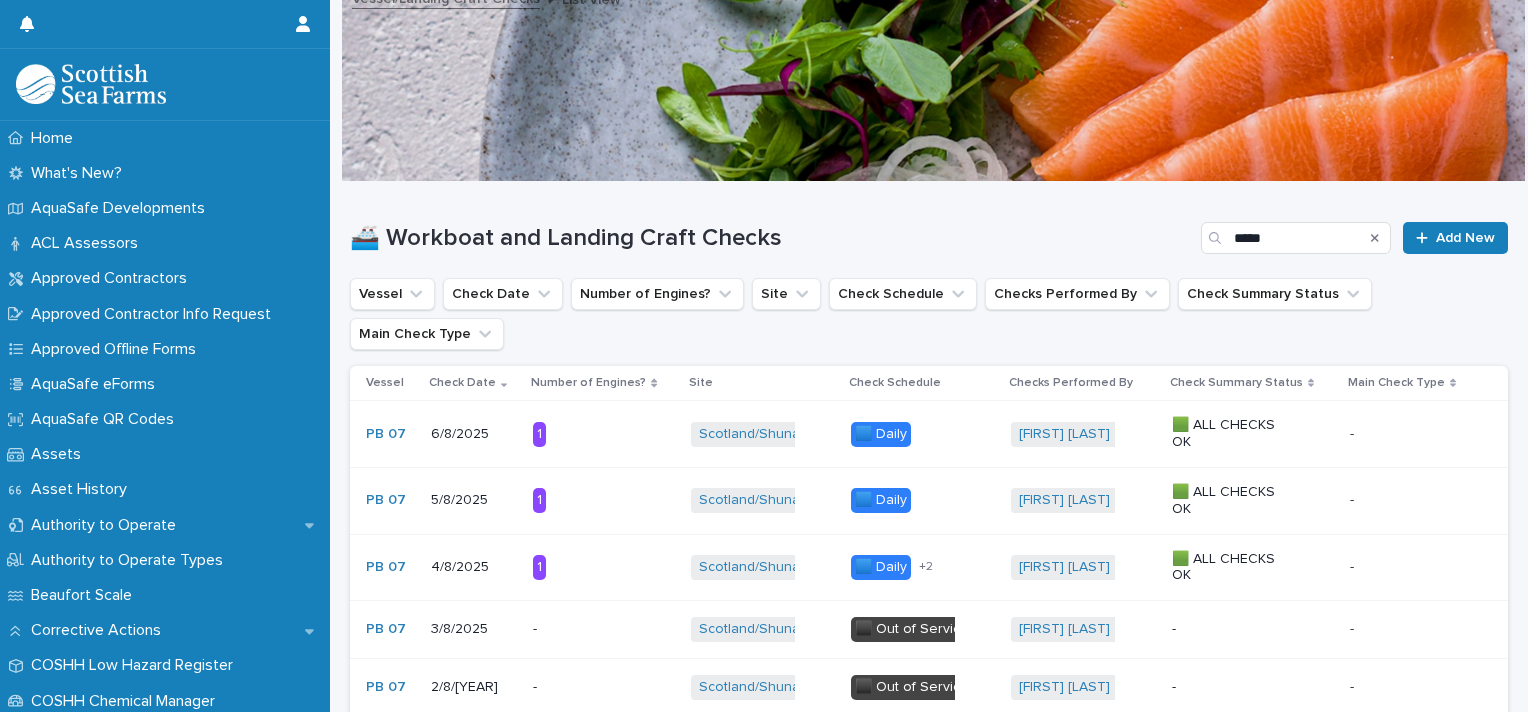 scroll, scrollTop: 13, scrollLeft: 0, axis: vertical 